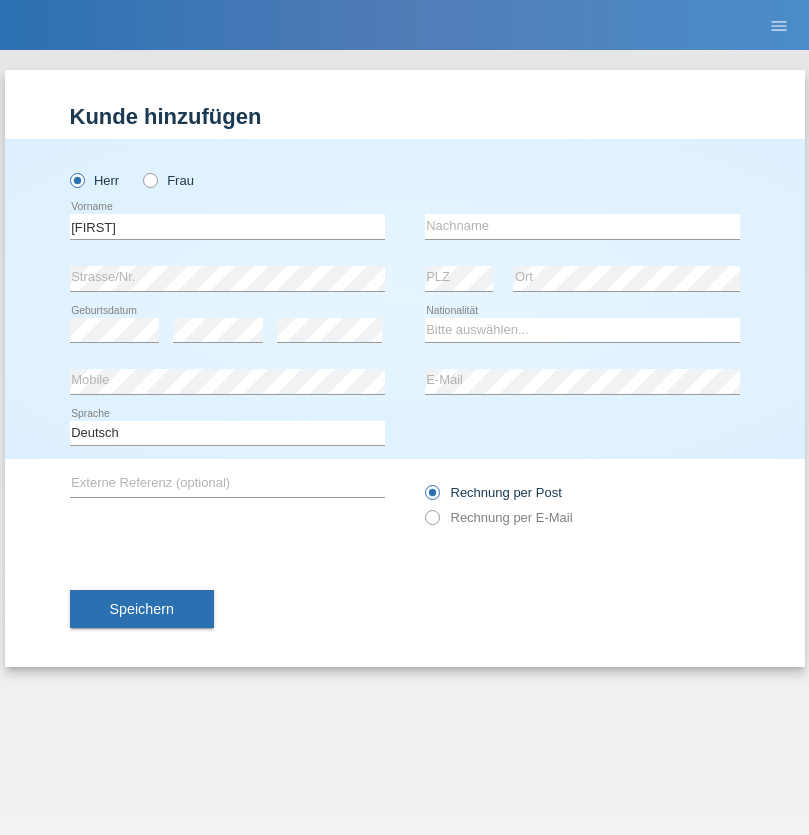 scroll, scrollTop: 0, scrollLeft: 0, axis: both 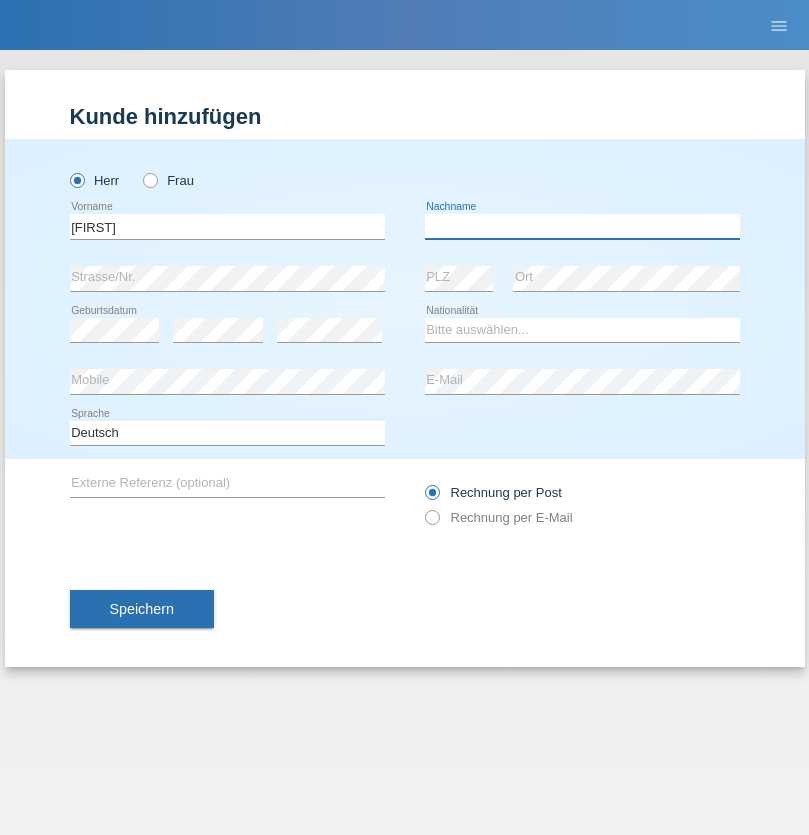 click at bounding box center [582, 226] 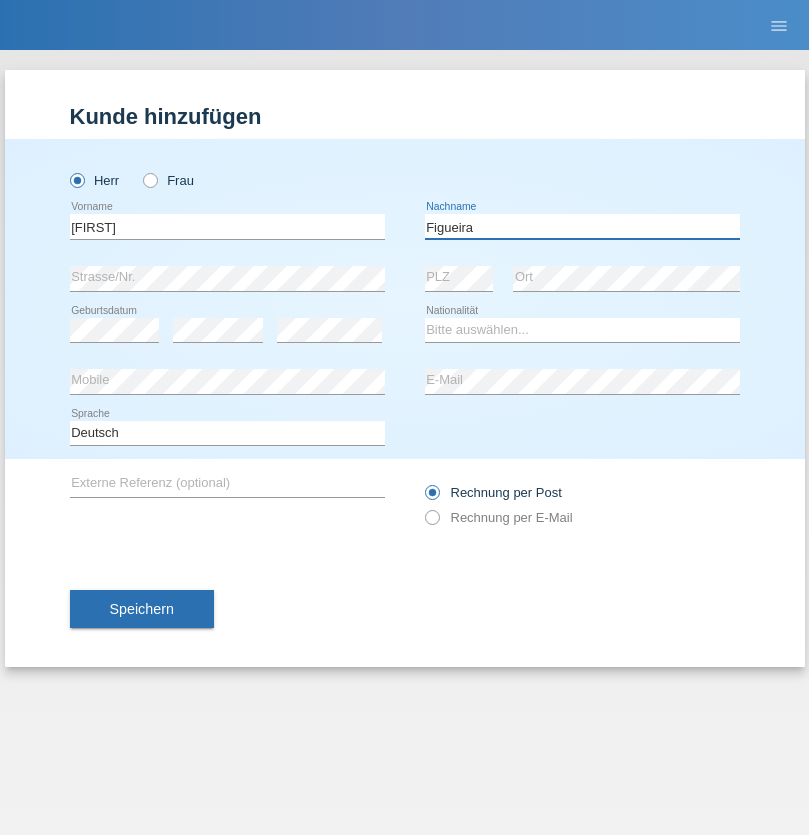 type on "Figueira" 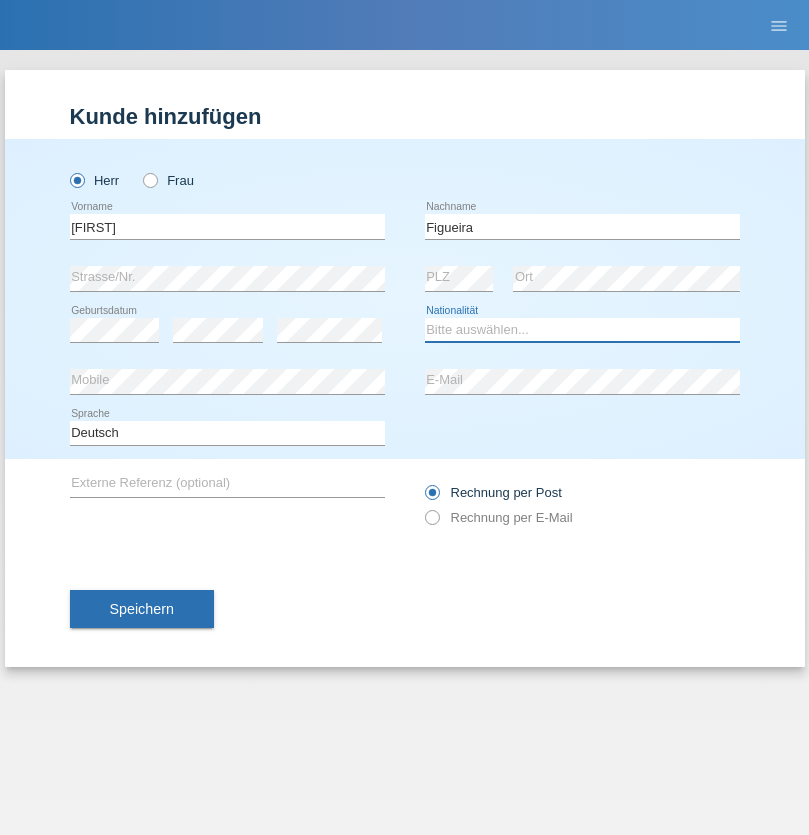 select on "PT" 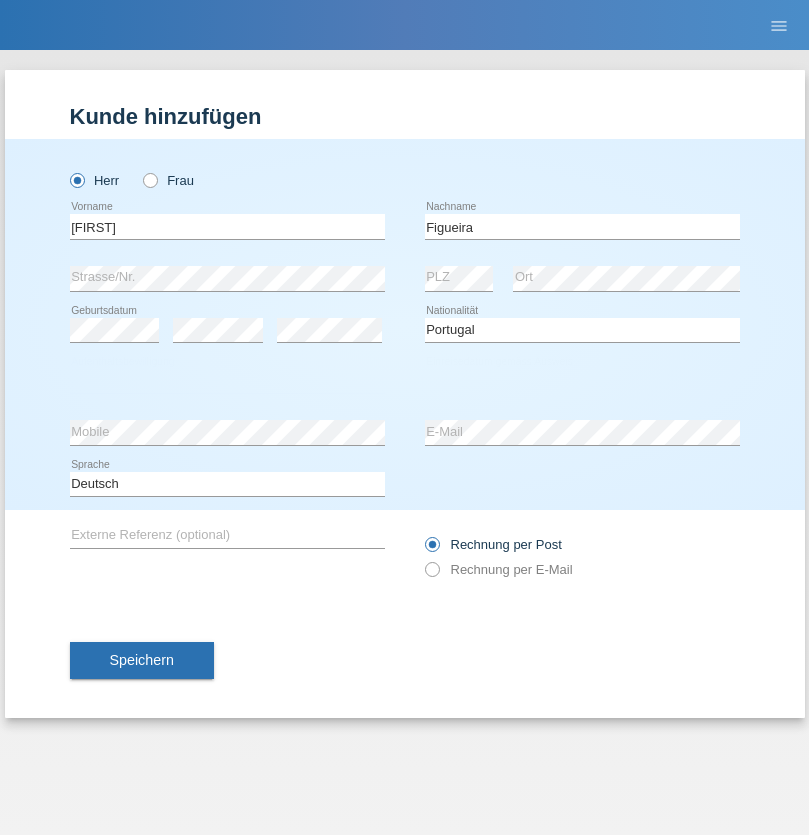 select on "C" 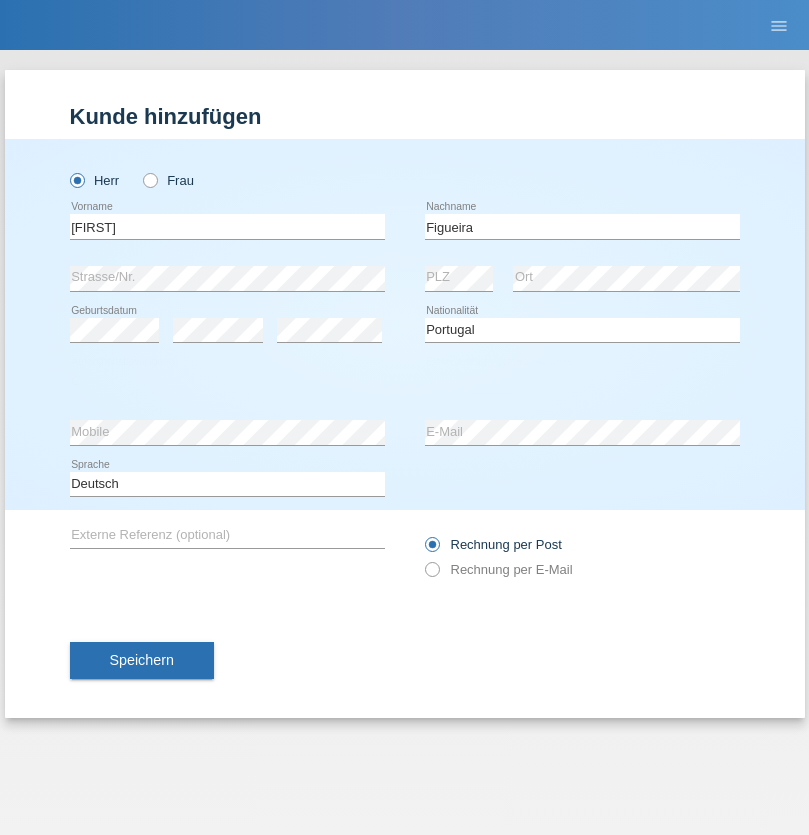 select on "04" 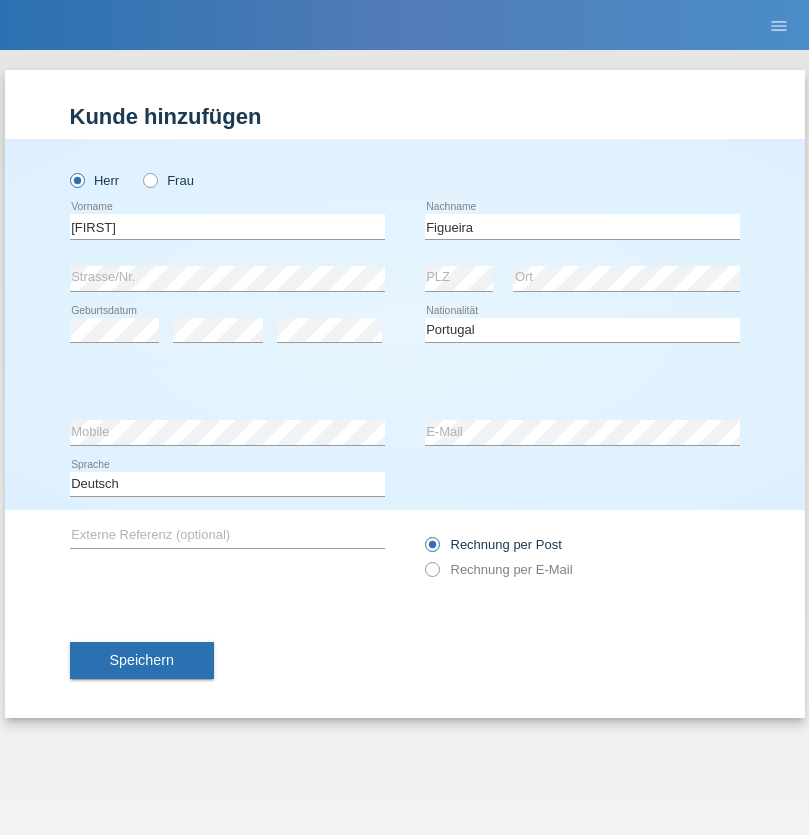 select on "02" 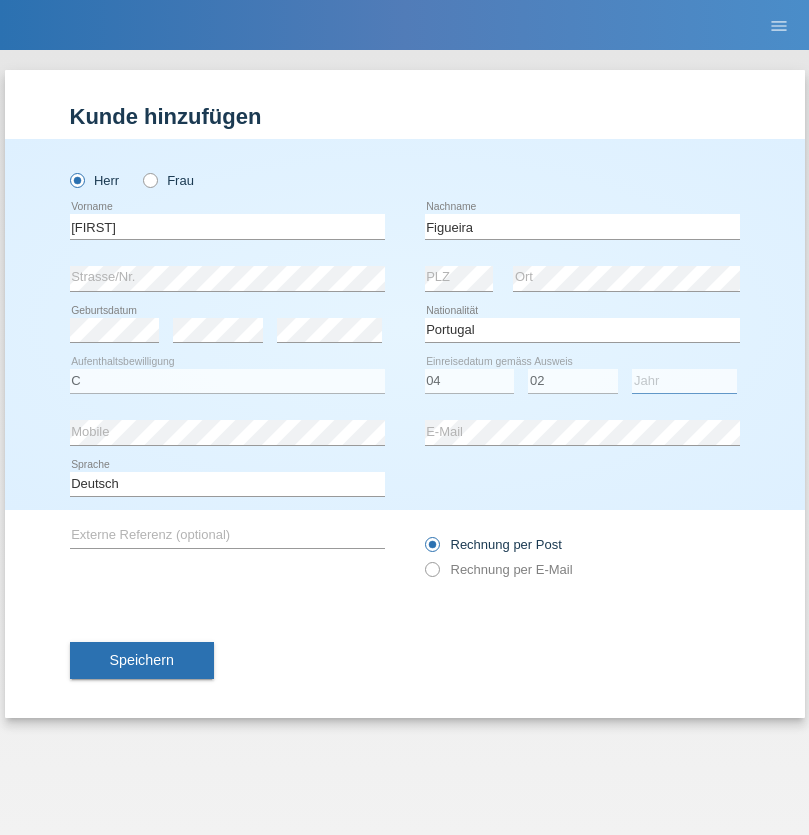 select on "2012" 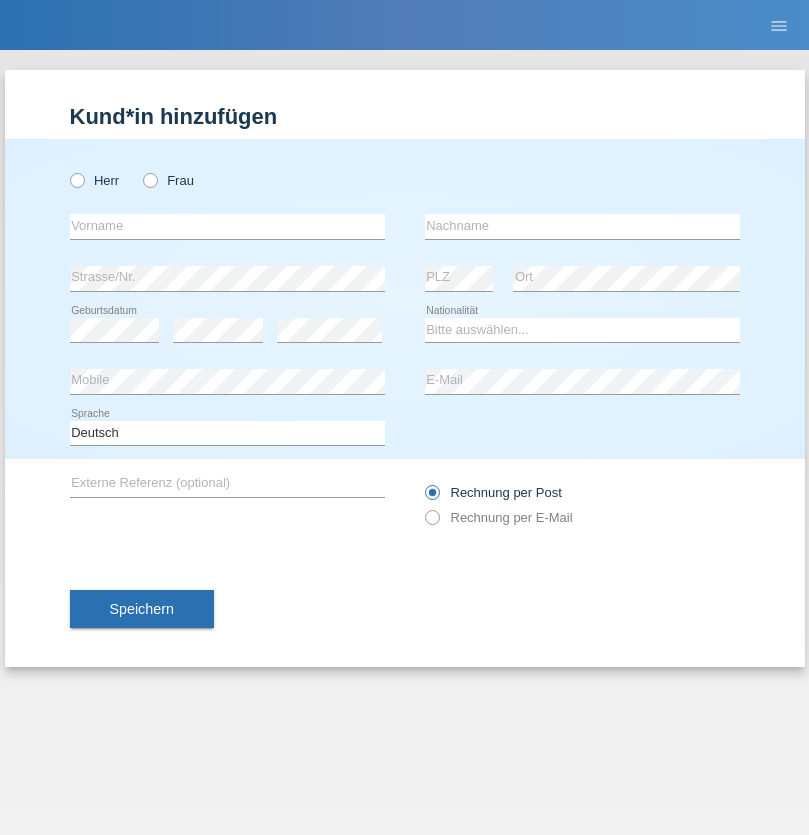 scroll, scrollTop: 0, scrollLeft: 0, axis: both 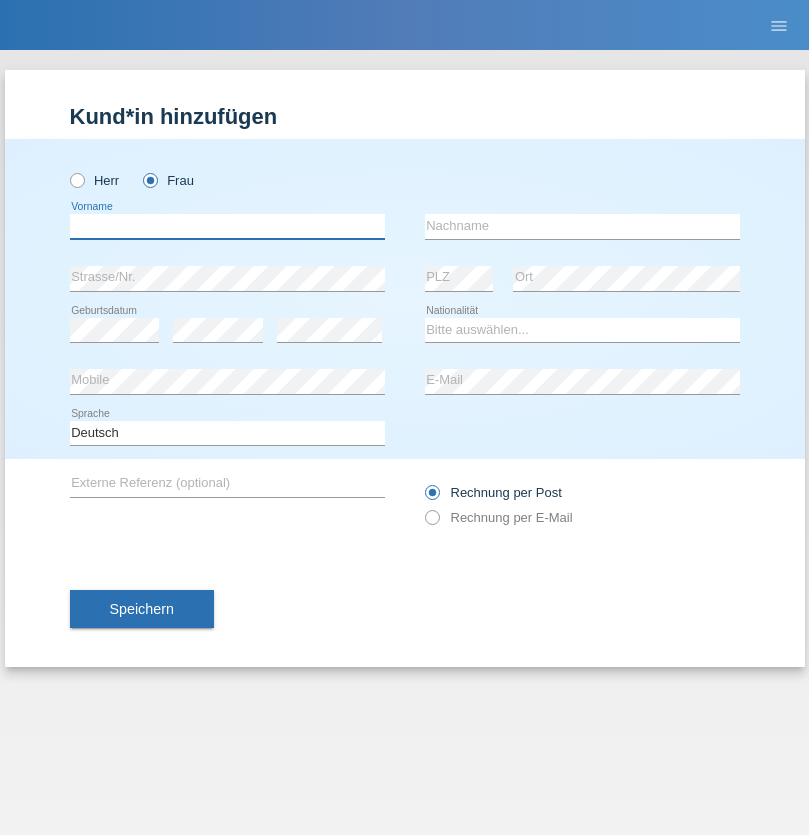 click at bounding box center (227, 226) 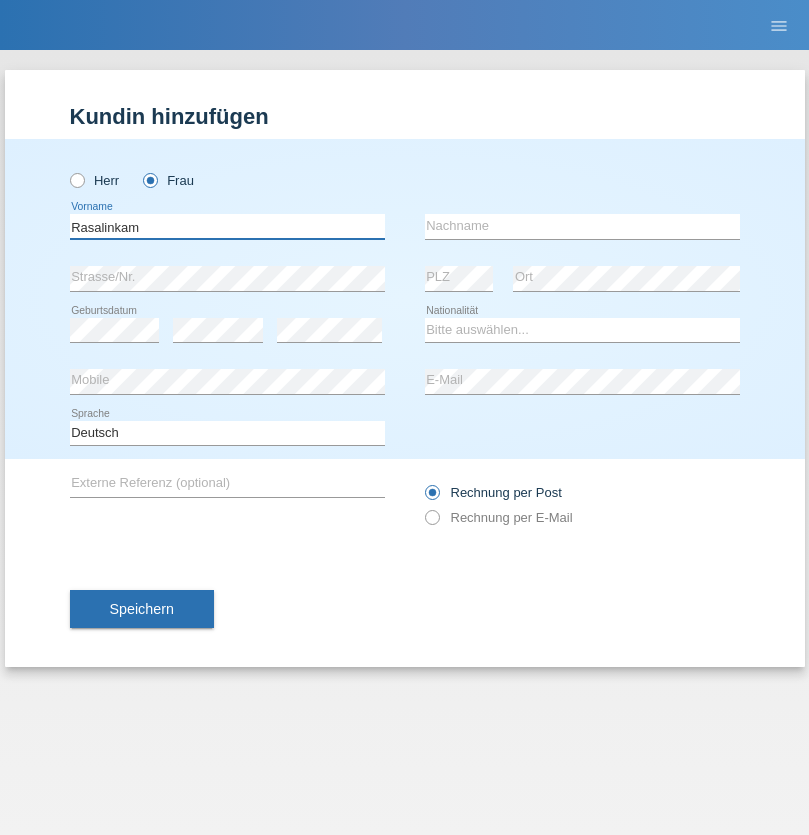 type on "Rasalinkam" 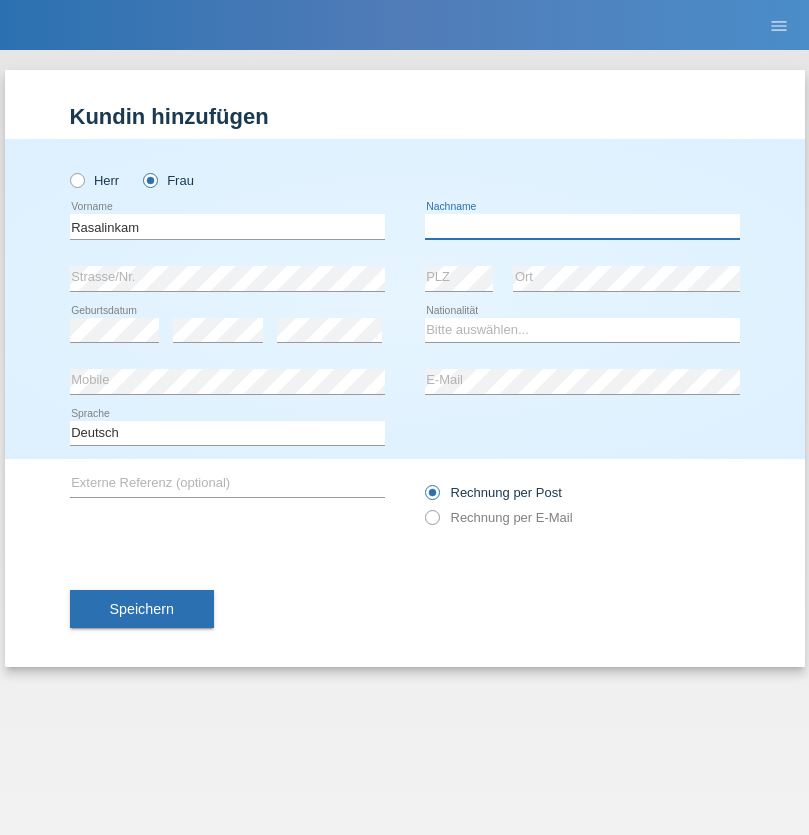 click at bounding box center (582, 226) 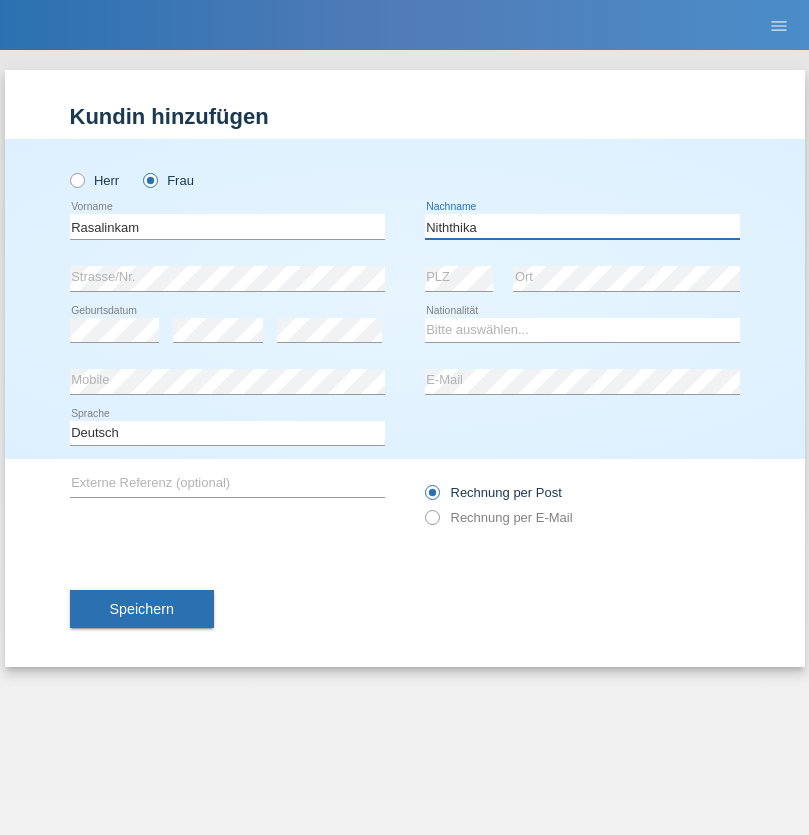 type on "Niththika" 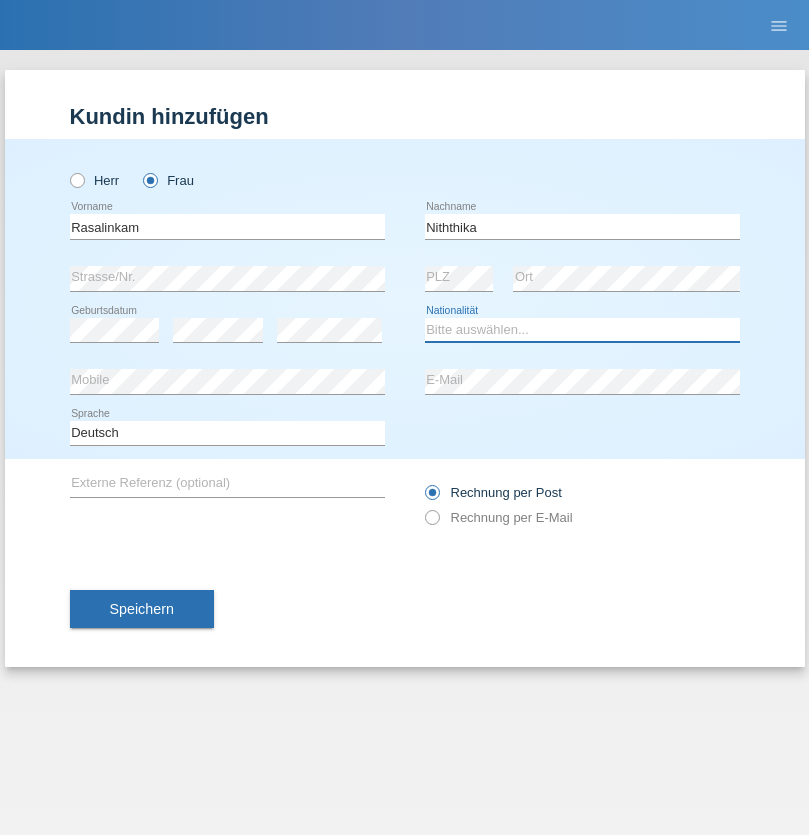 select on "LK" 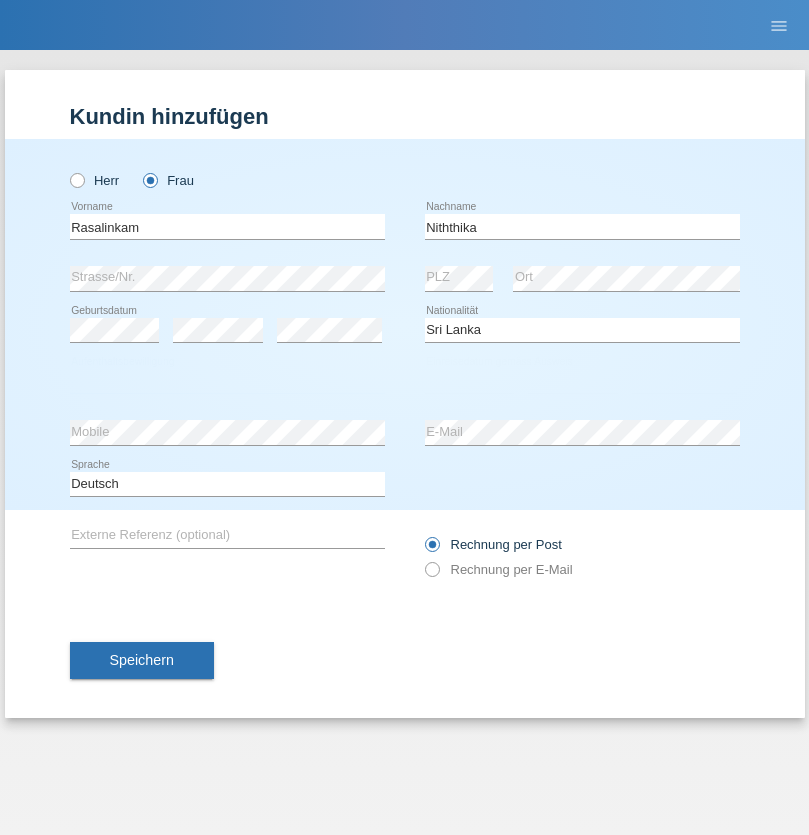 select on "C" 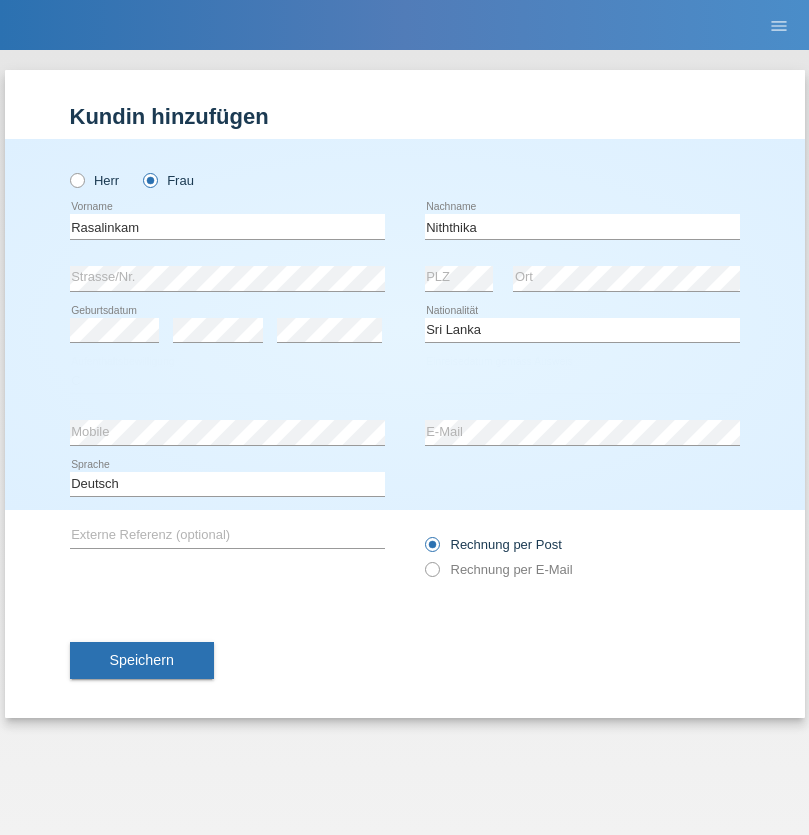select on "04" 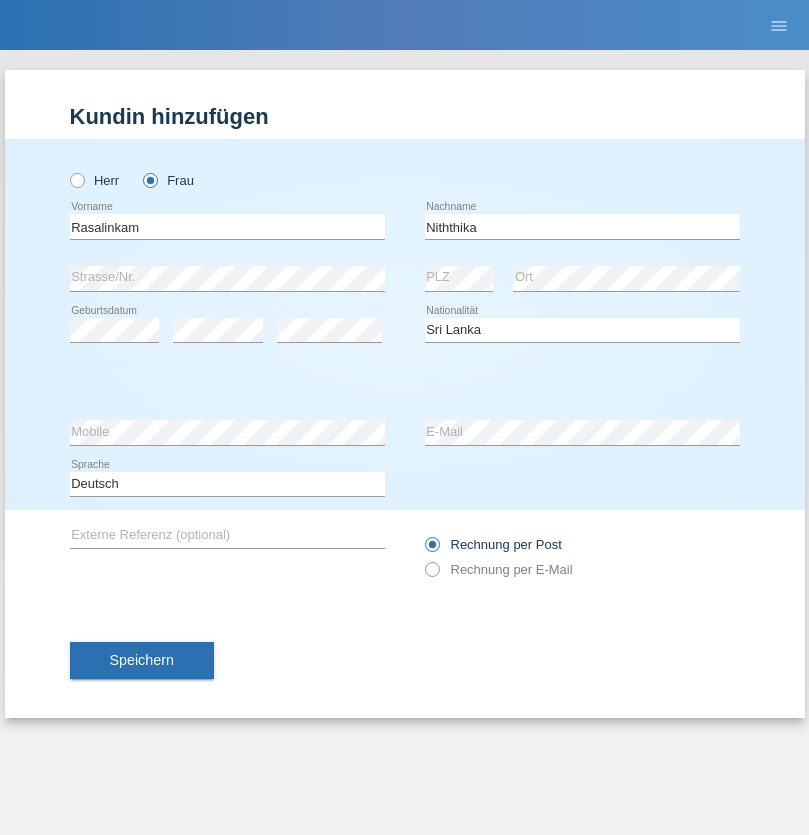 select on "08" 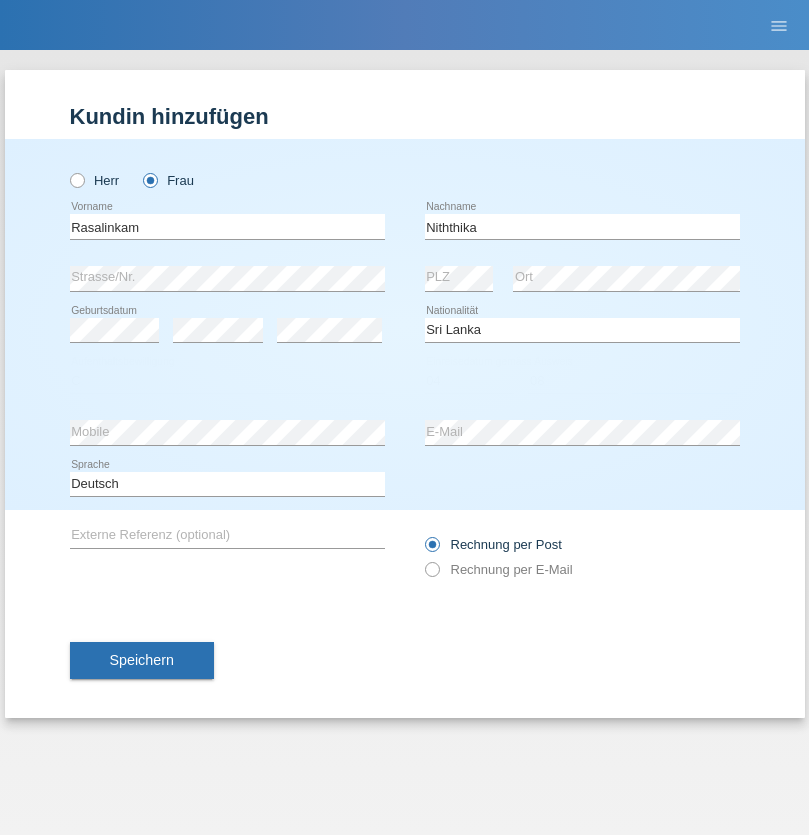 select on "2021" 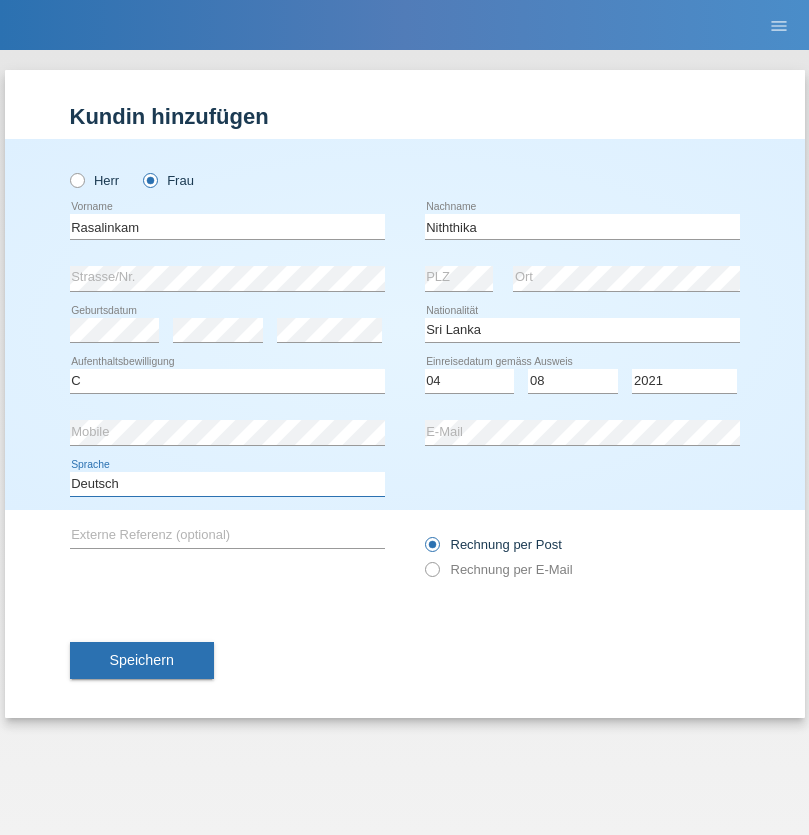 select on "en" 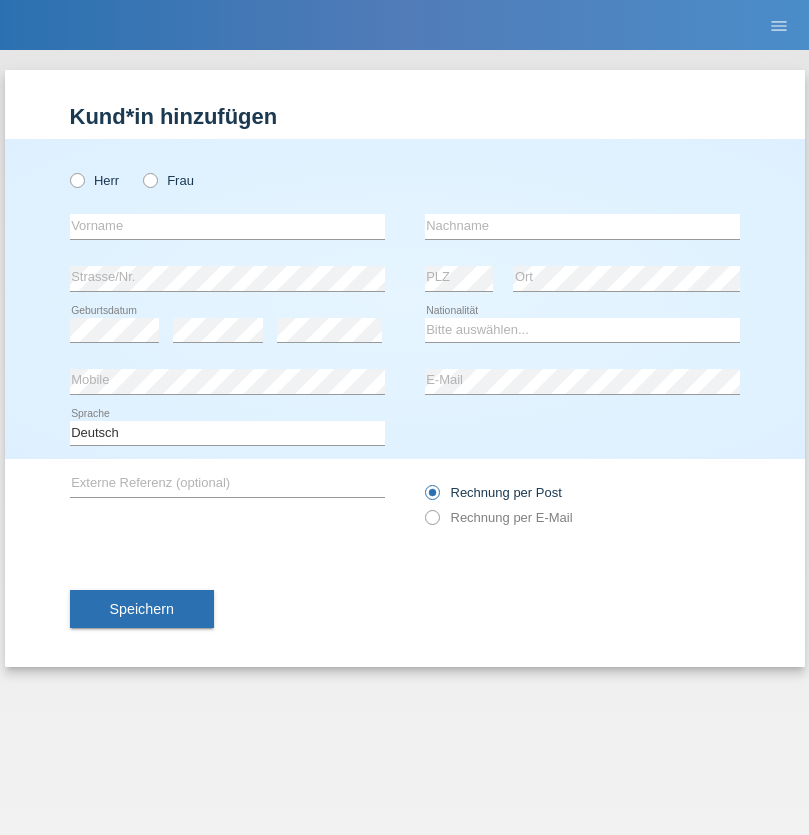 scroll, scrollTop: 0, scrollLeft: 0, axis: both 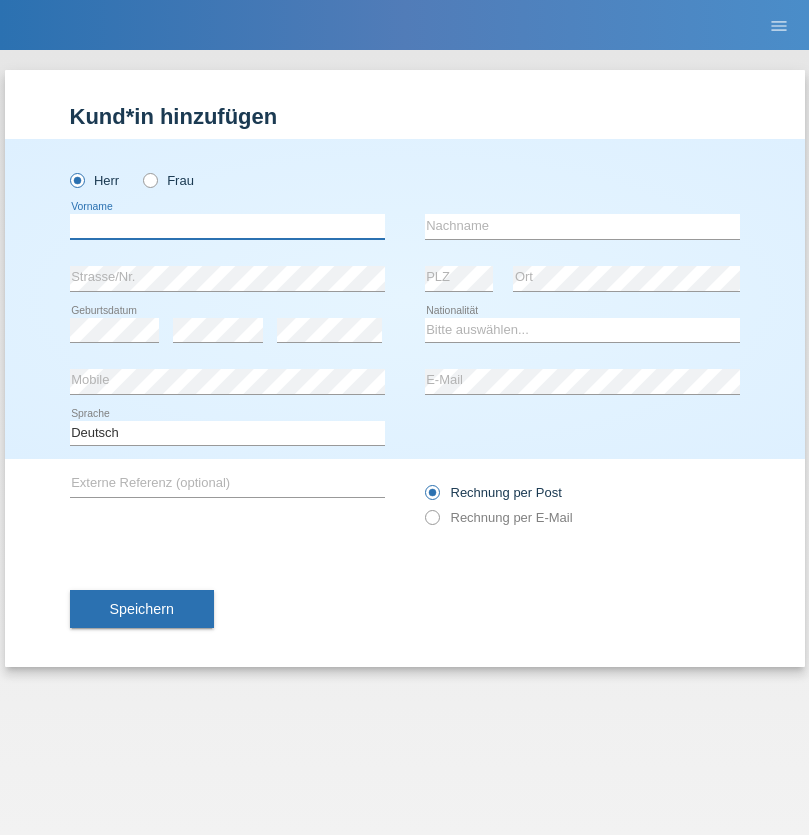click at bounding box center (227, 226) 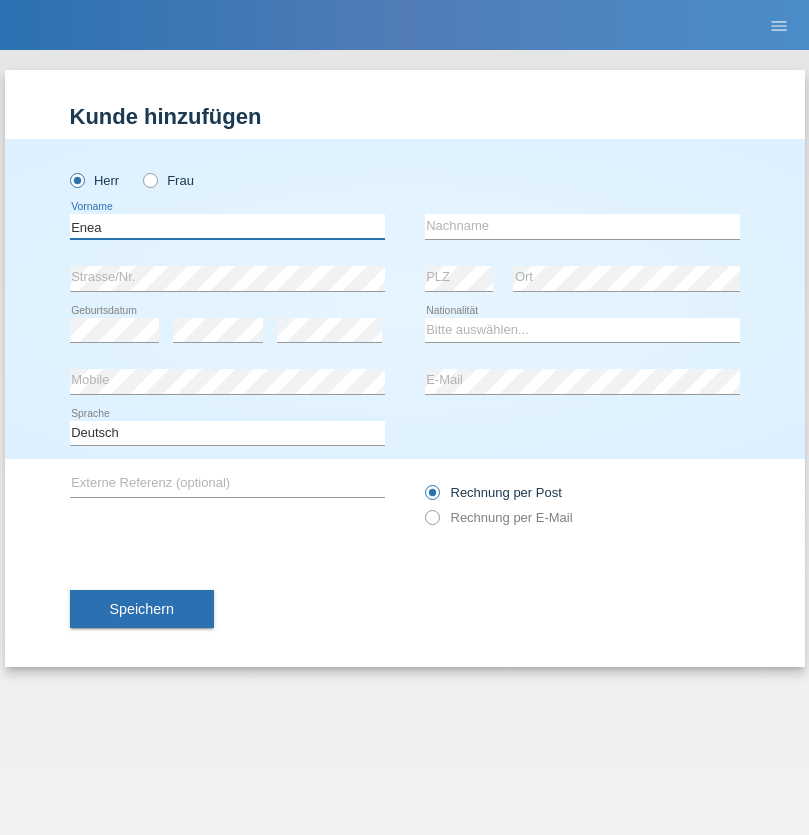 type on "Enea" 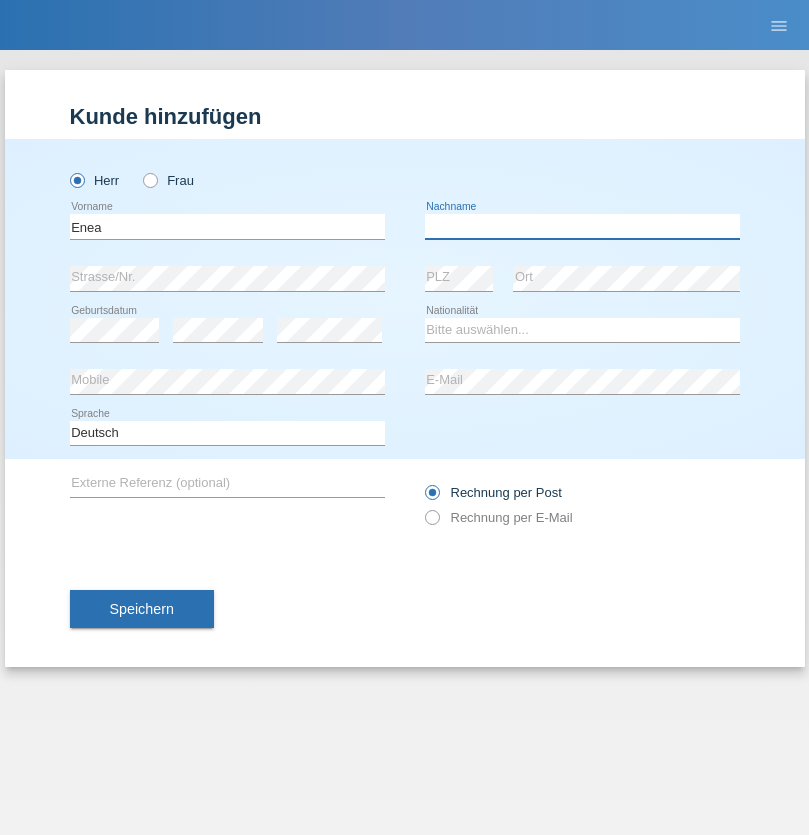 click at bounding box center [582, 226] 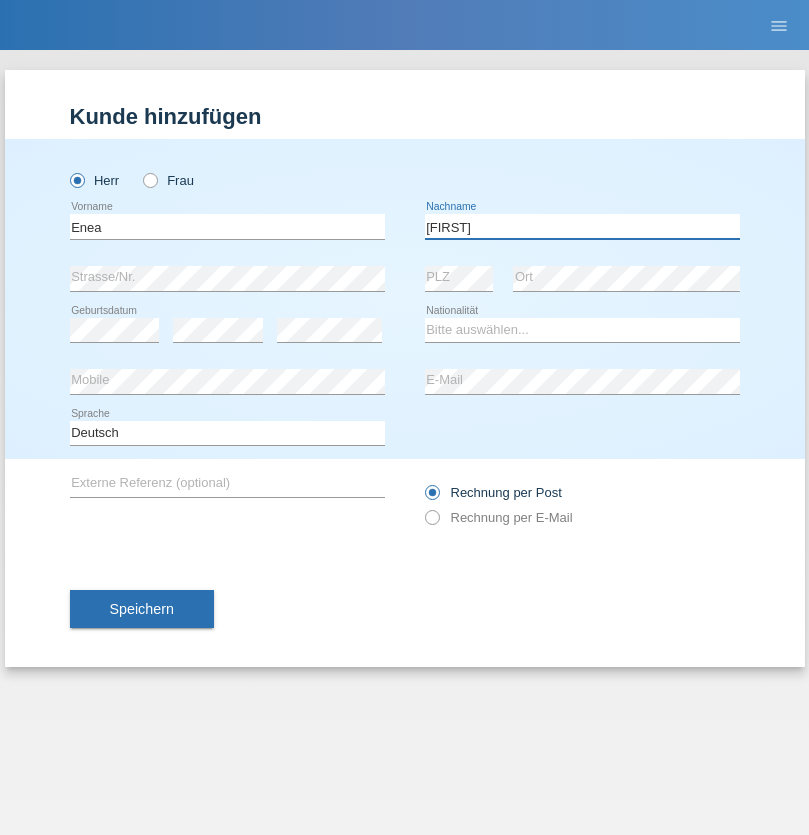 type on "Andrei" 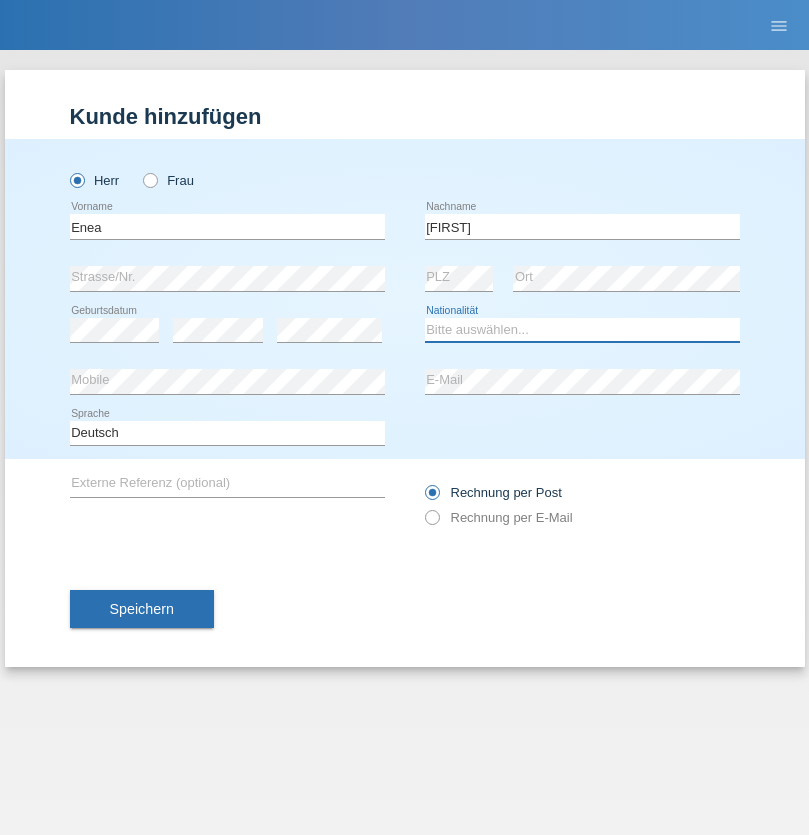 select on "OM" 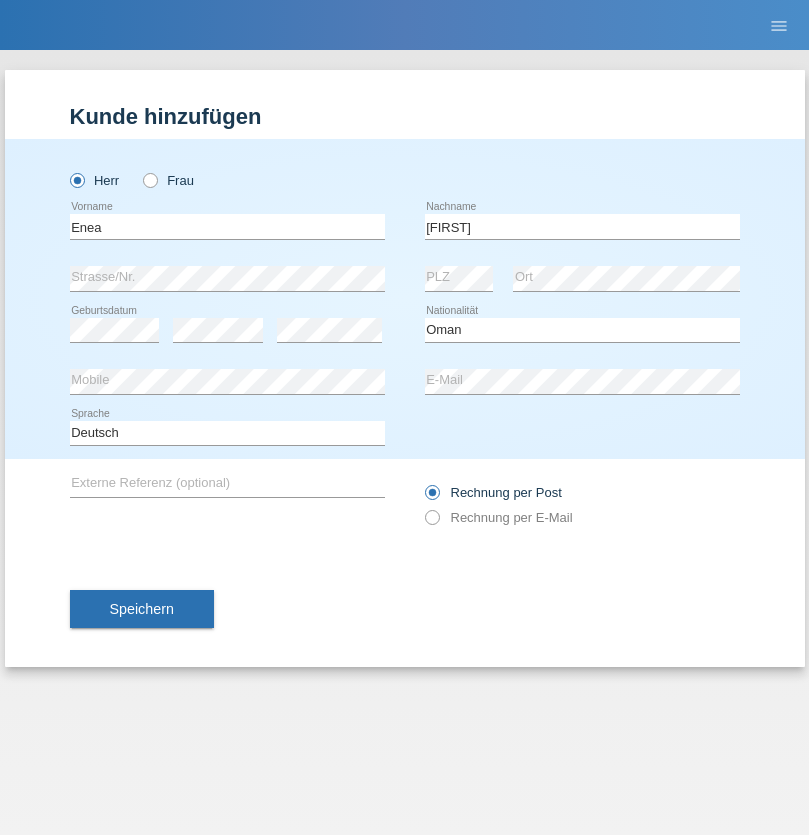 select on "C" 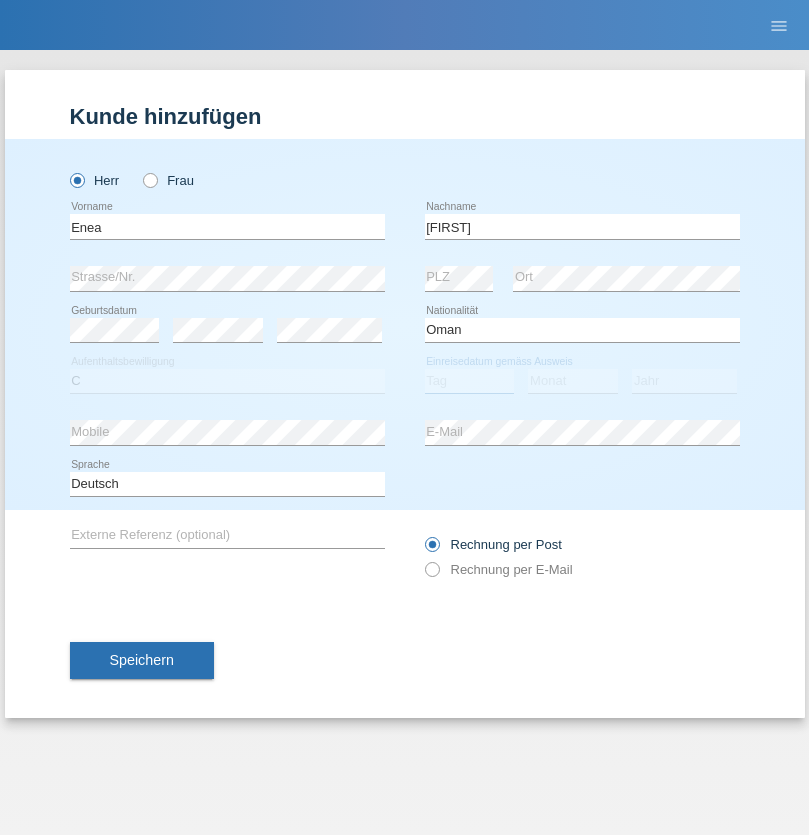 select on "17" 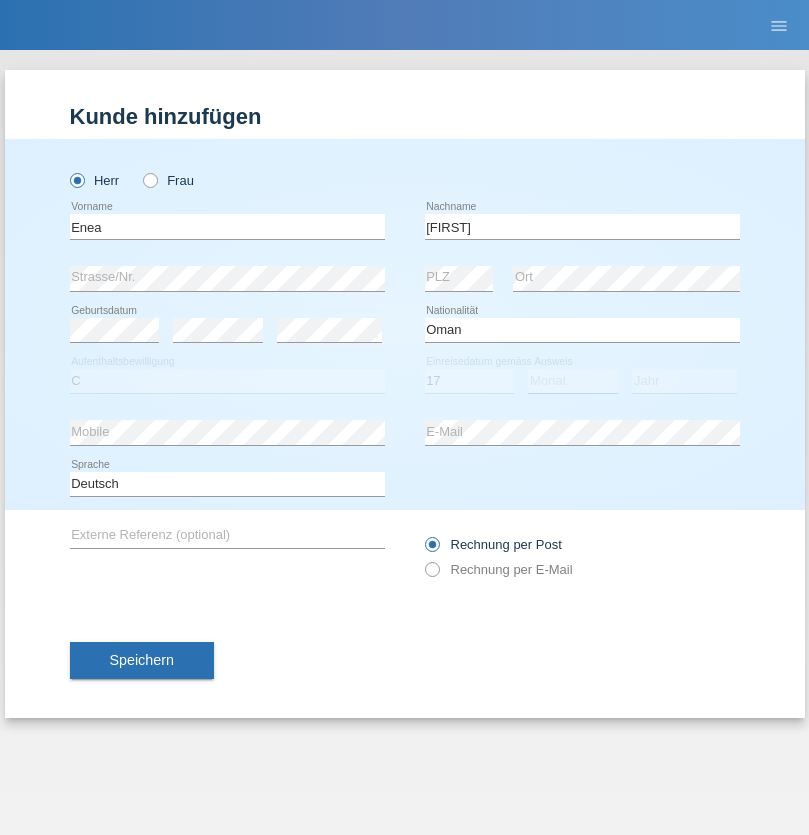 select on "06" 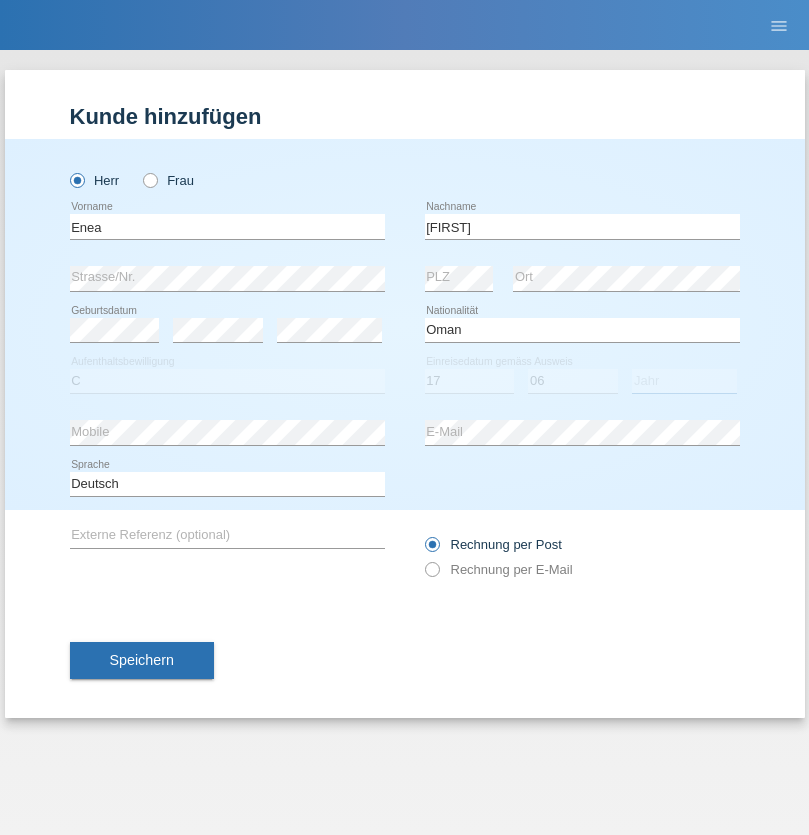 select on "2021" 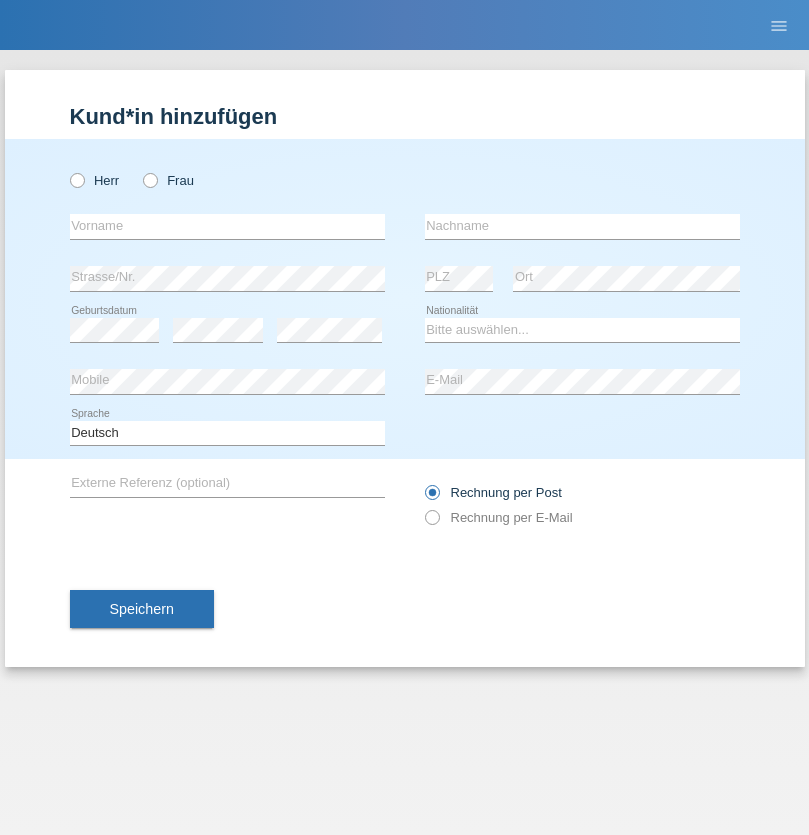 scroll, scrollTop: 0, scrollLeft: 0, axis: both 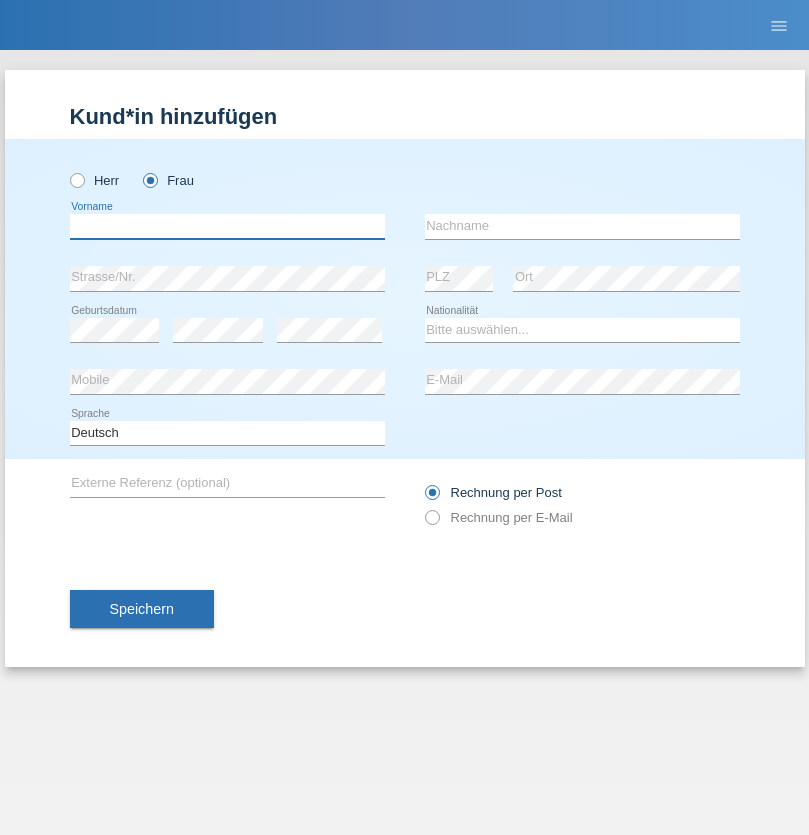 click at bounding box center [227, 226] 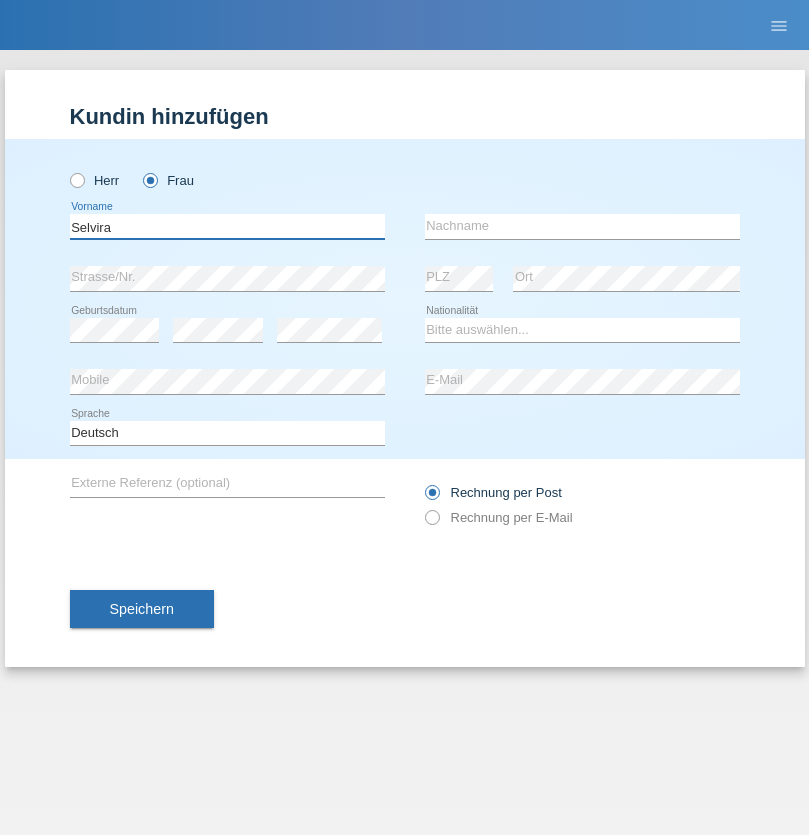 type on "Selvira" 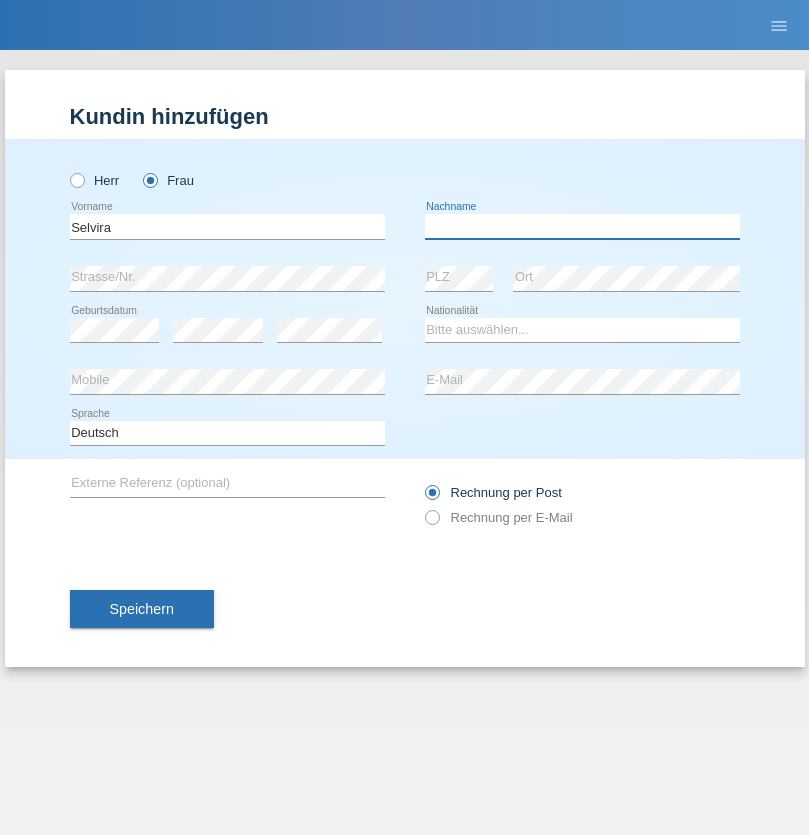 click at bounding box center (582, 226) 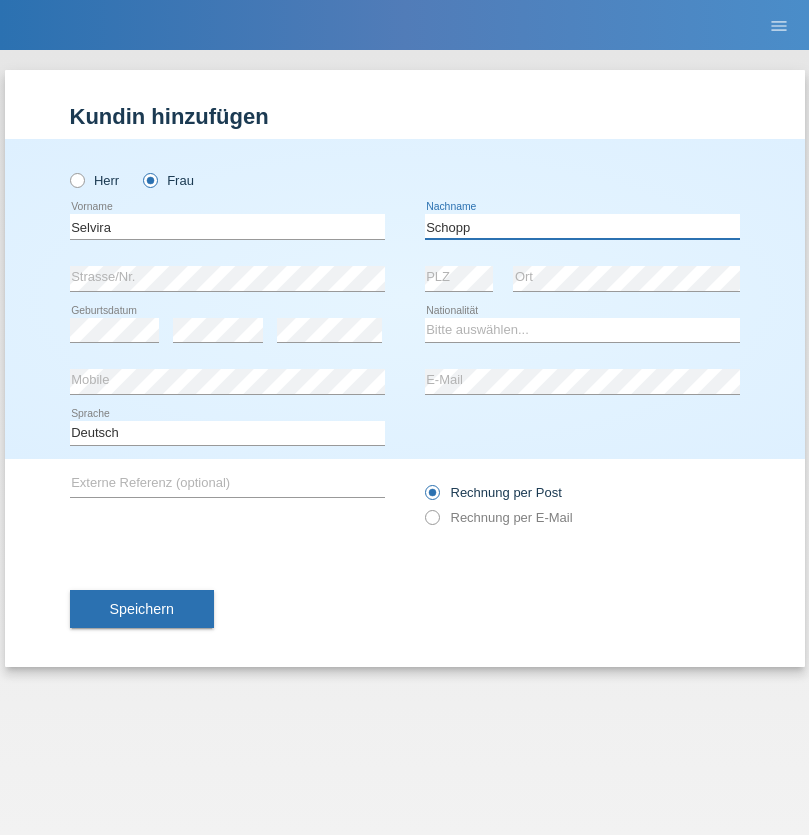 type on "Schopp" 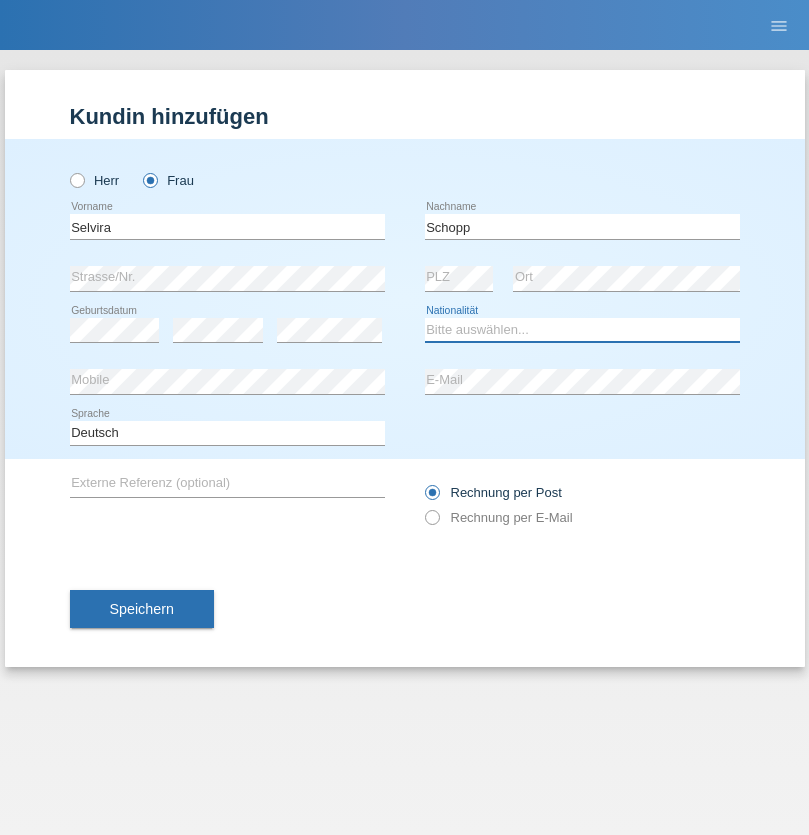 select on "CH" 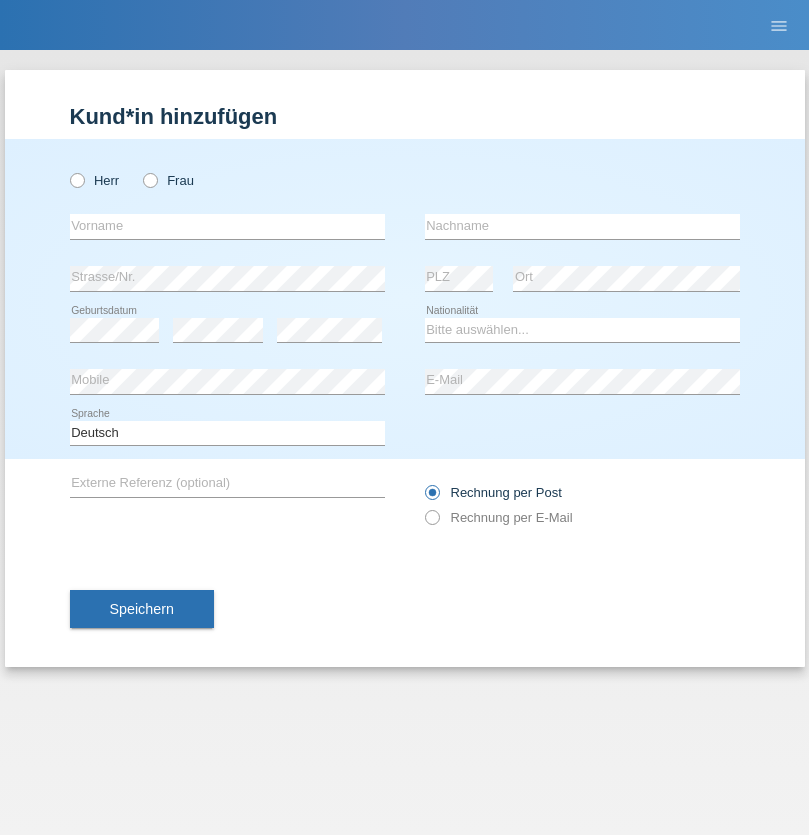 scroll, scrollTop: 0, scrollLeft: 0, axis: both 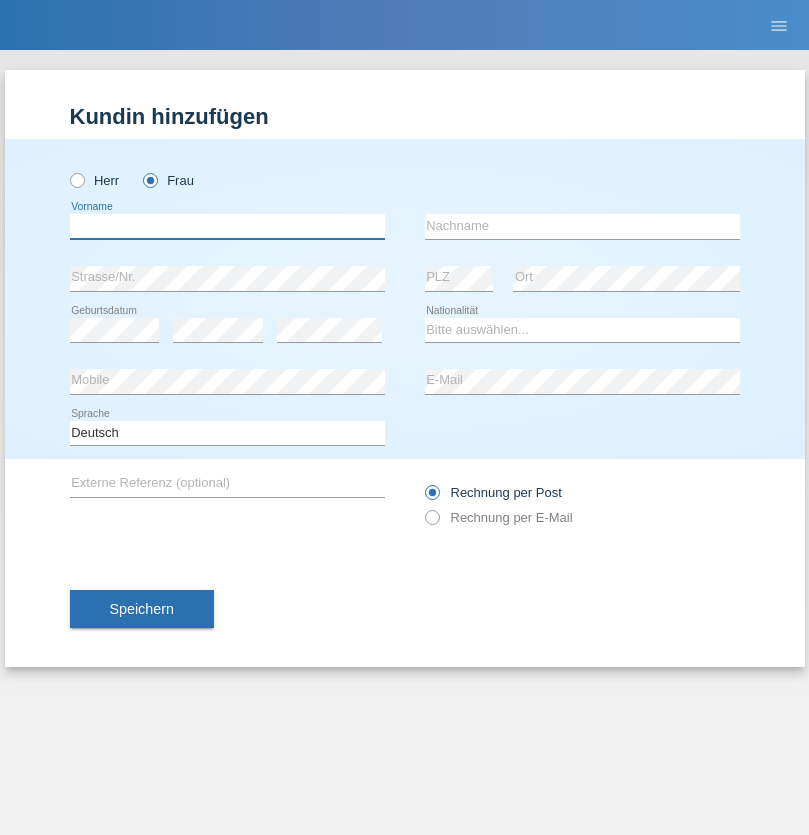 click at bounding box center (227, 226) 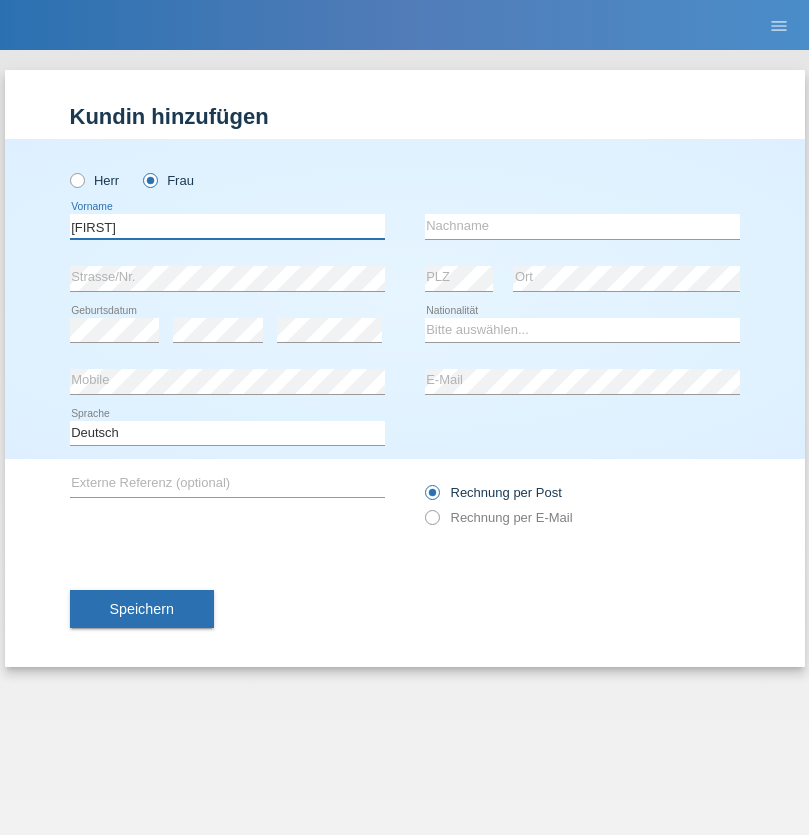 type on "MICHAELA" 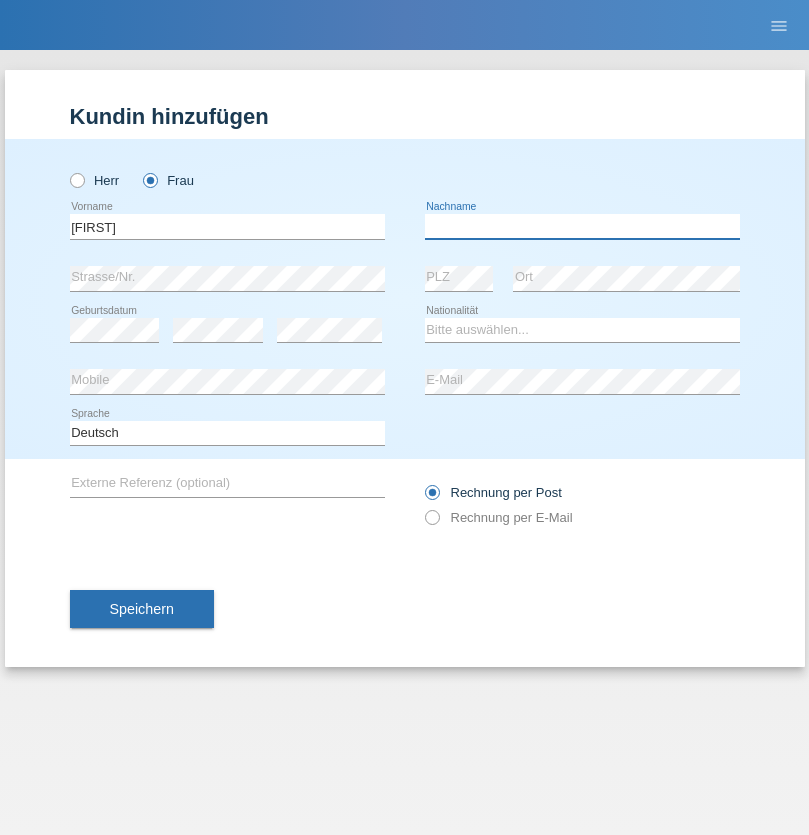click at bounding box center (582, 226) 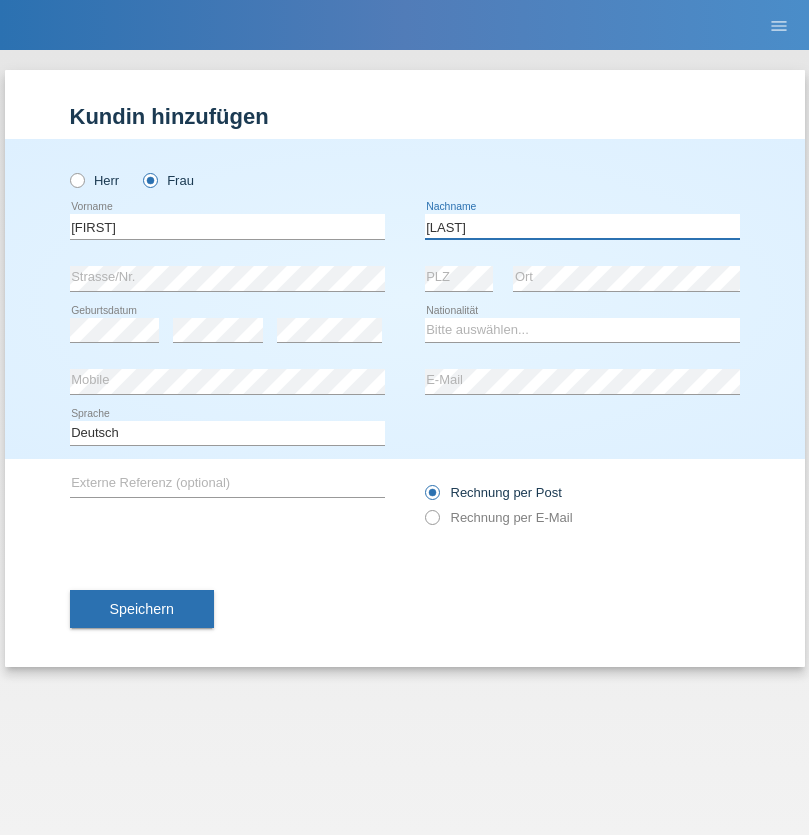 type on "BERNATOVA" 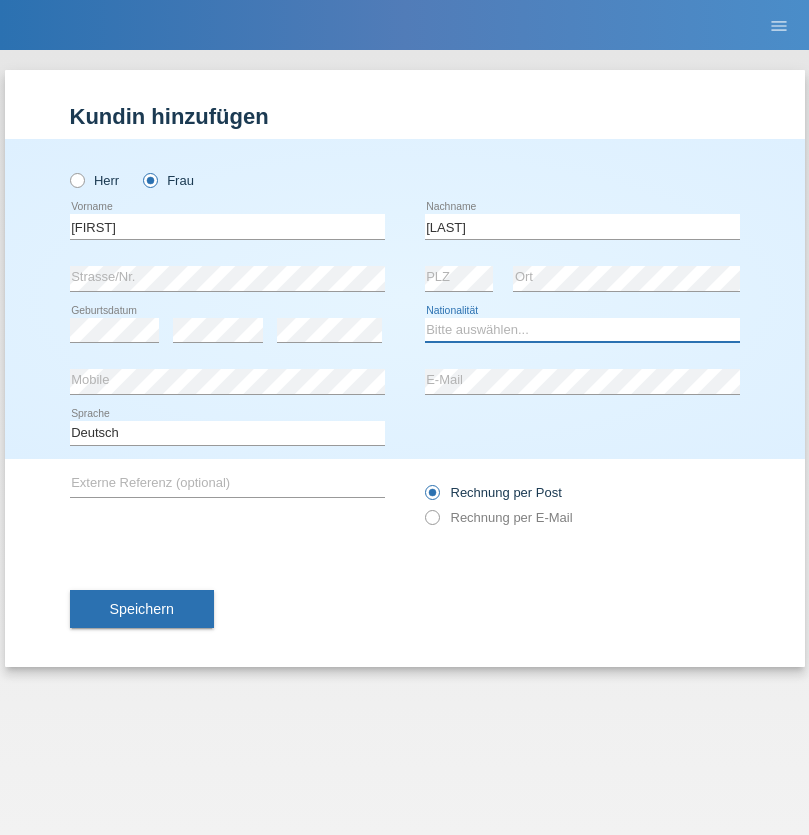 select on "SK" 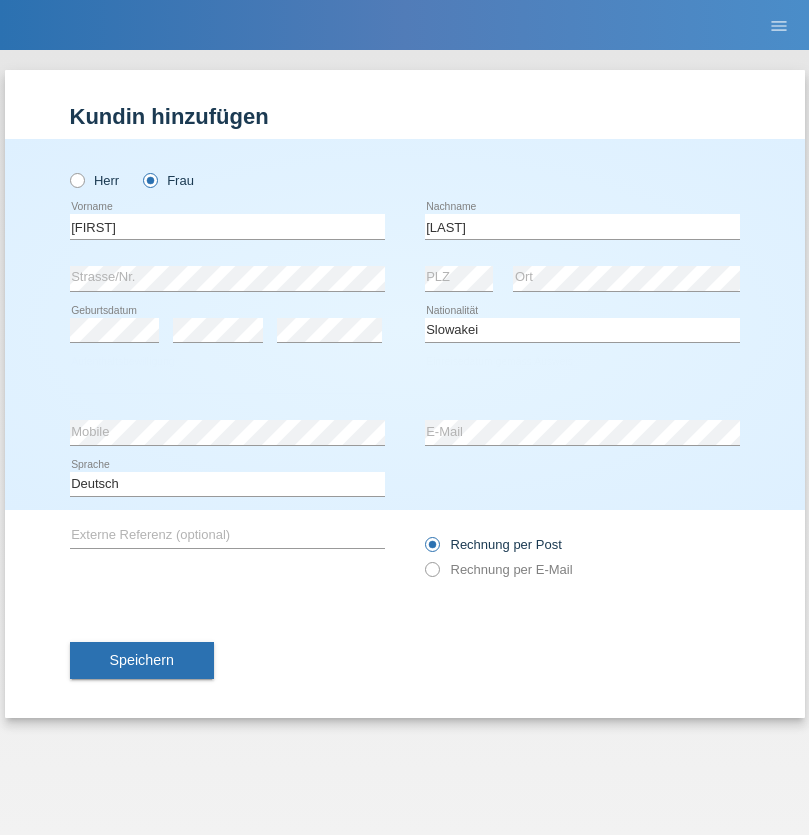 select on "C" 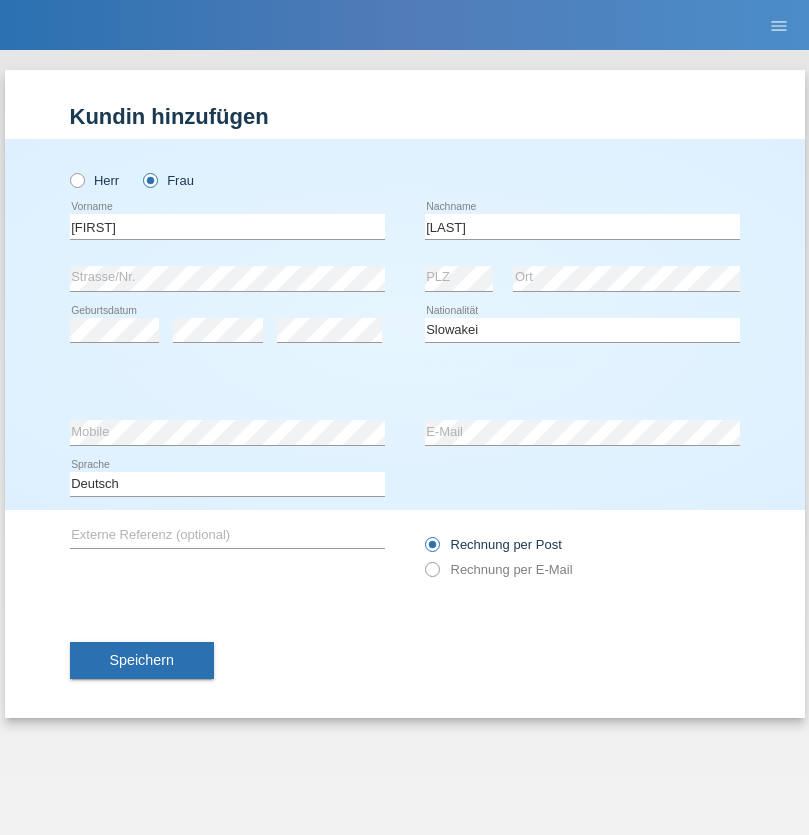 select on "05" 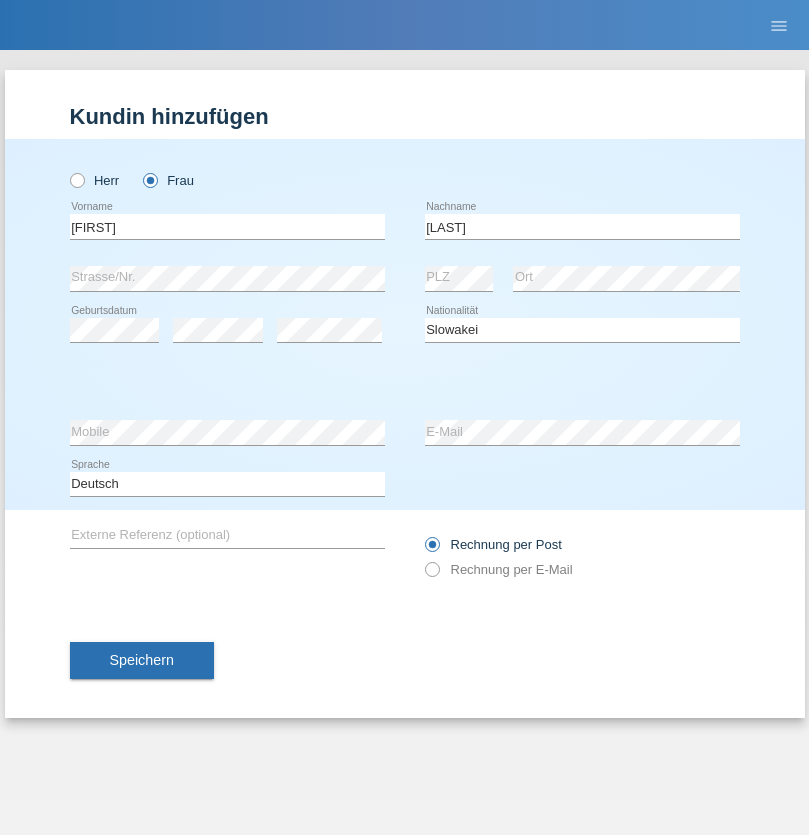 select on "04" 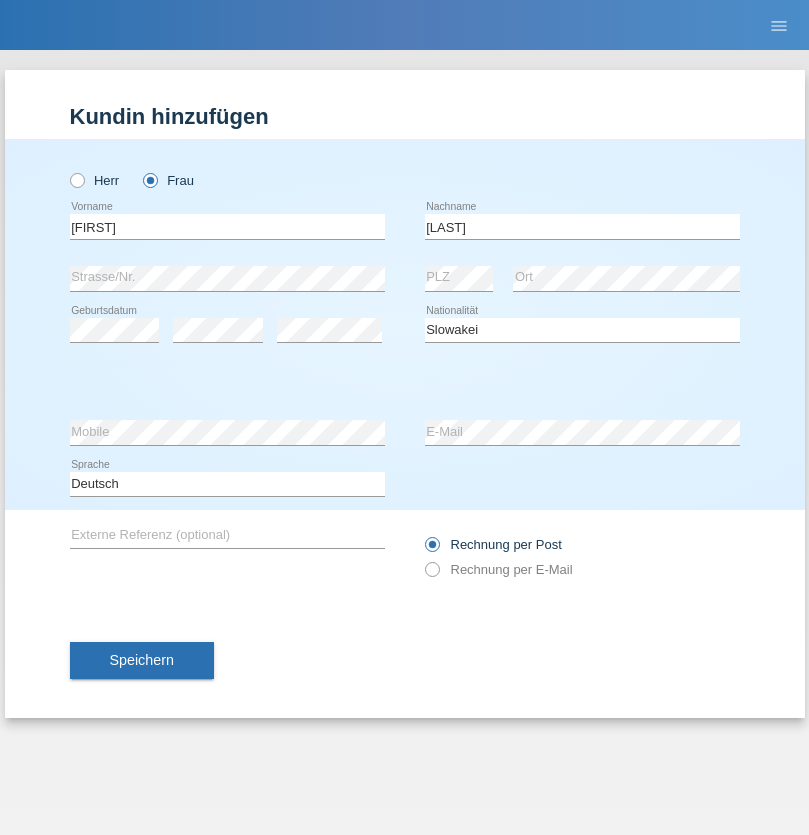 select on "2014" 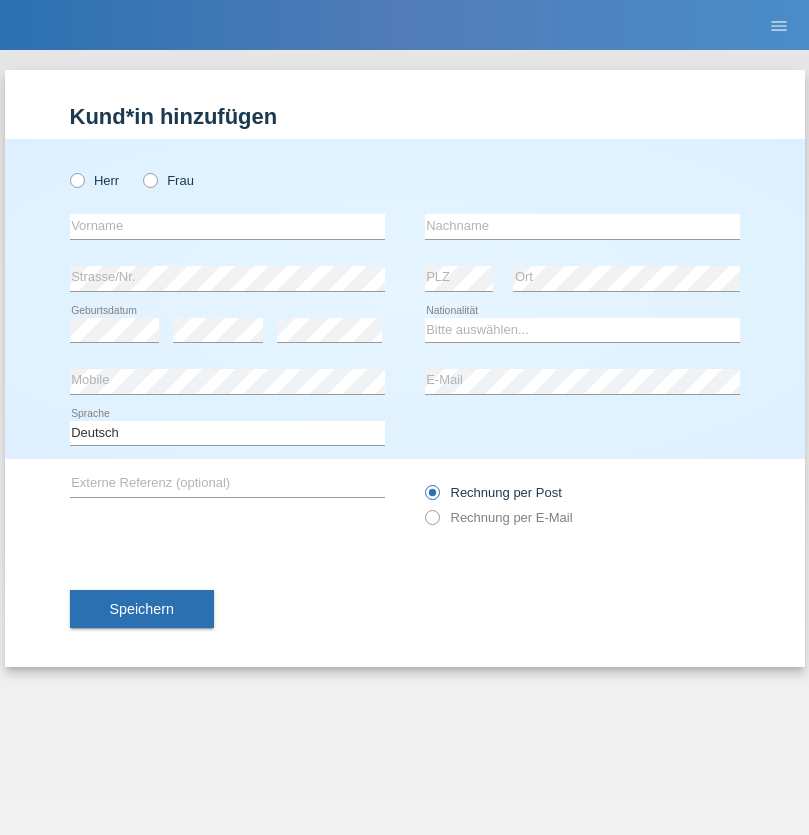 scroll, scrollTop: 0, scrollLeft: 0, axis: both 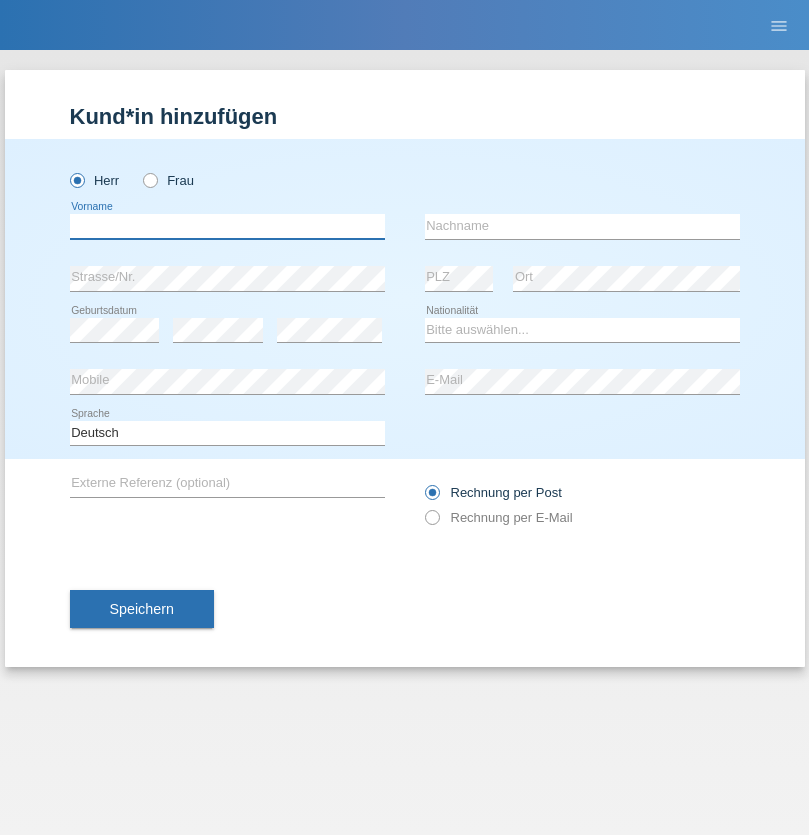 click at bounding box center (227, 226) 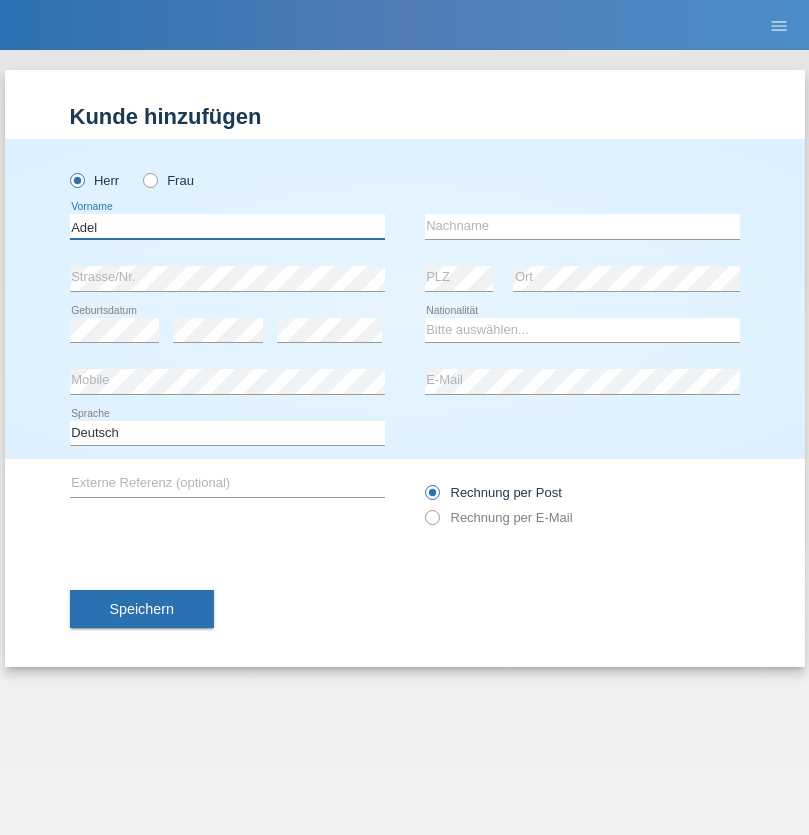 type on "Adel" 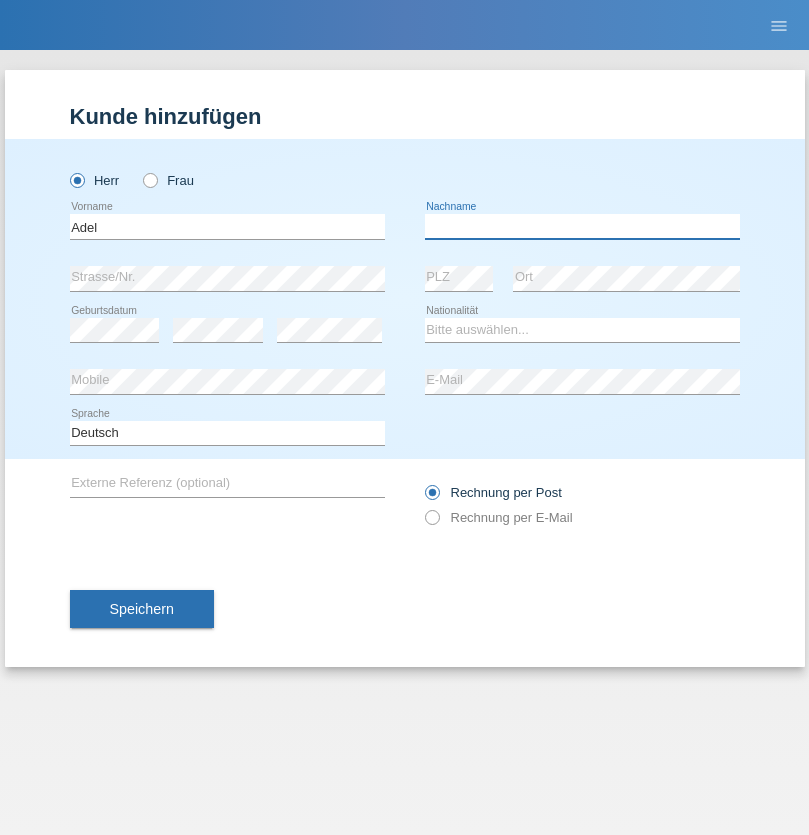 click at bounding box center (582, 226) 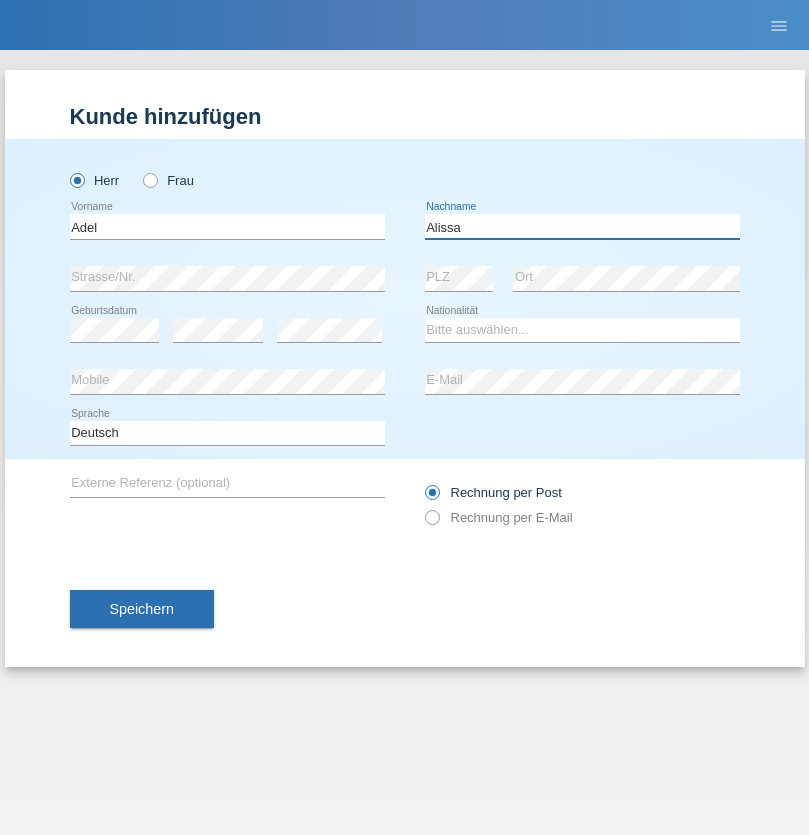 type on "Alissa" 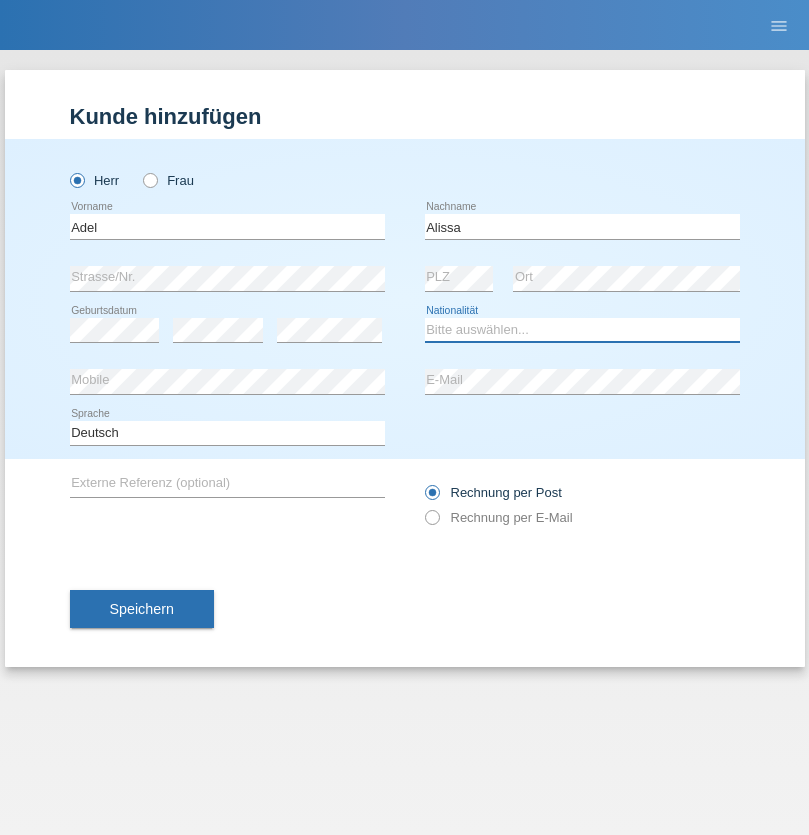 select on "SY" 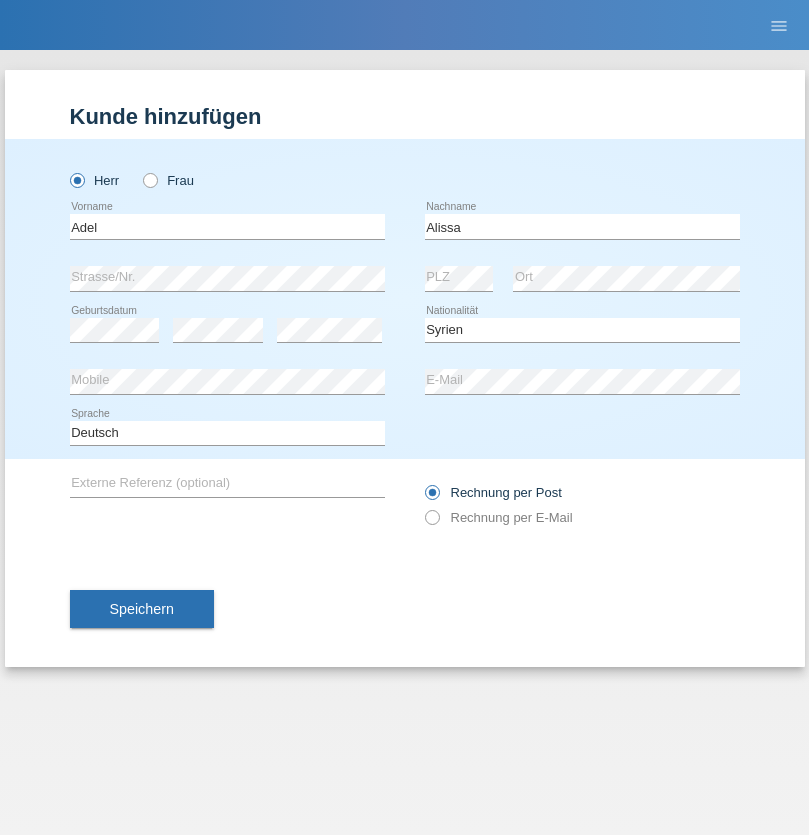 select on "C" 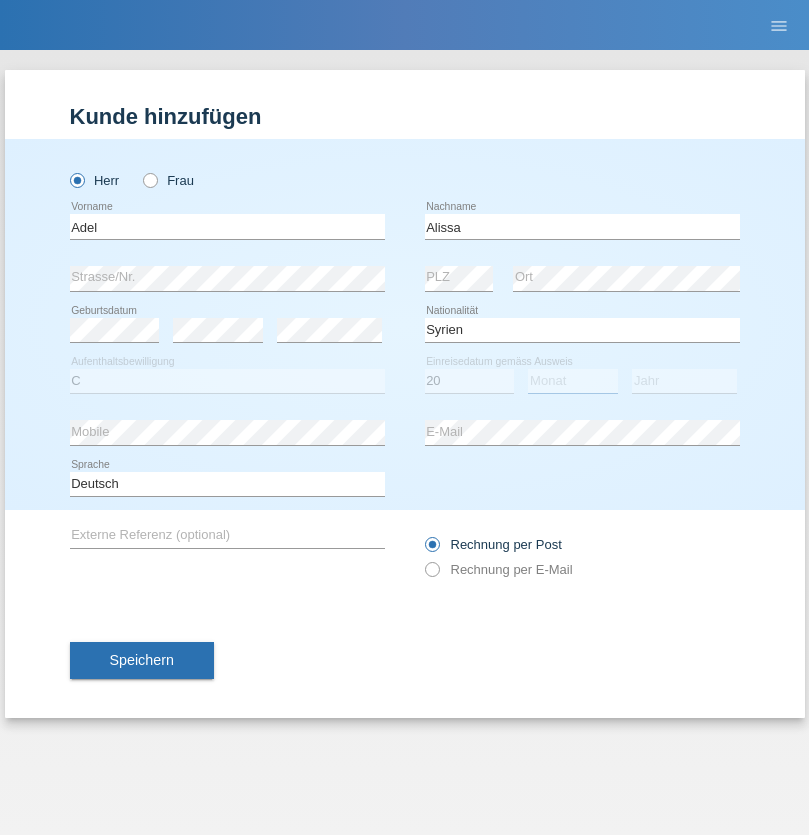 select on "09" 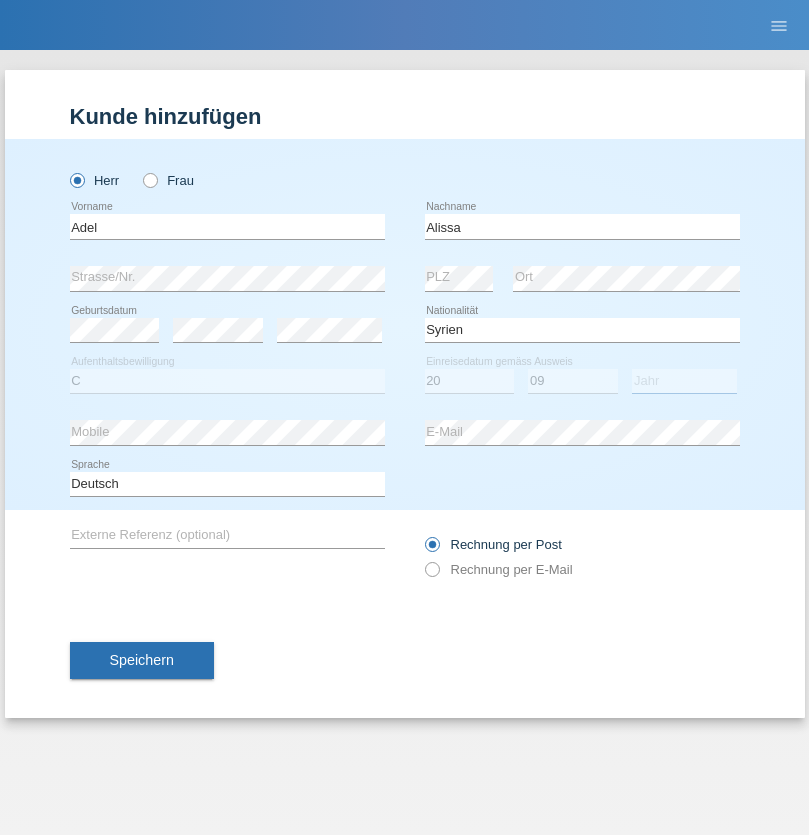 select on "2018" 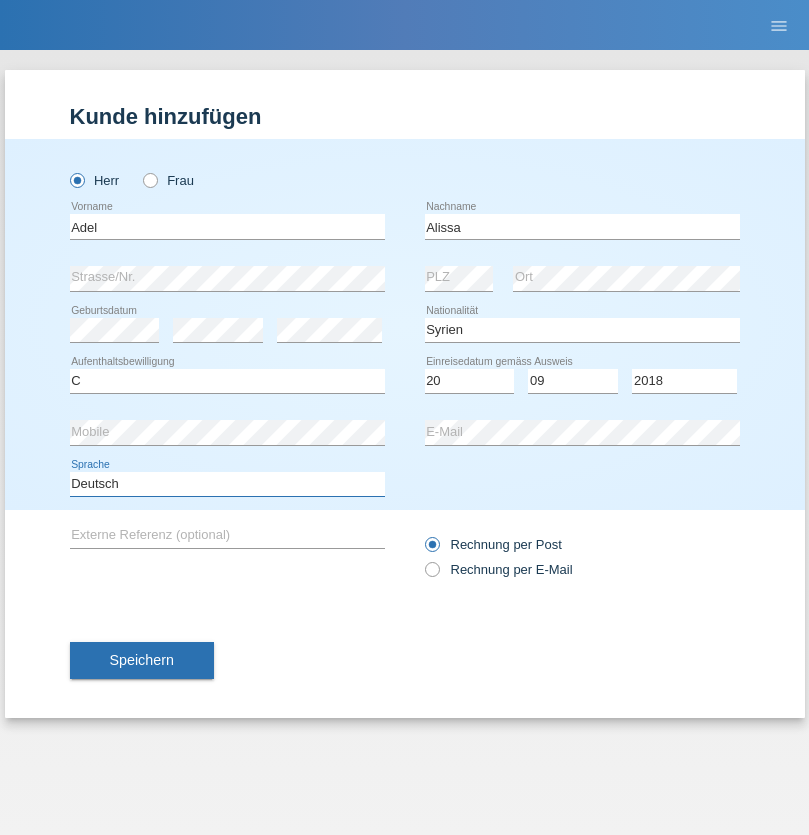 select on "en" 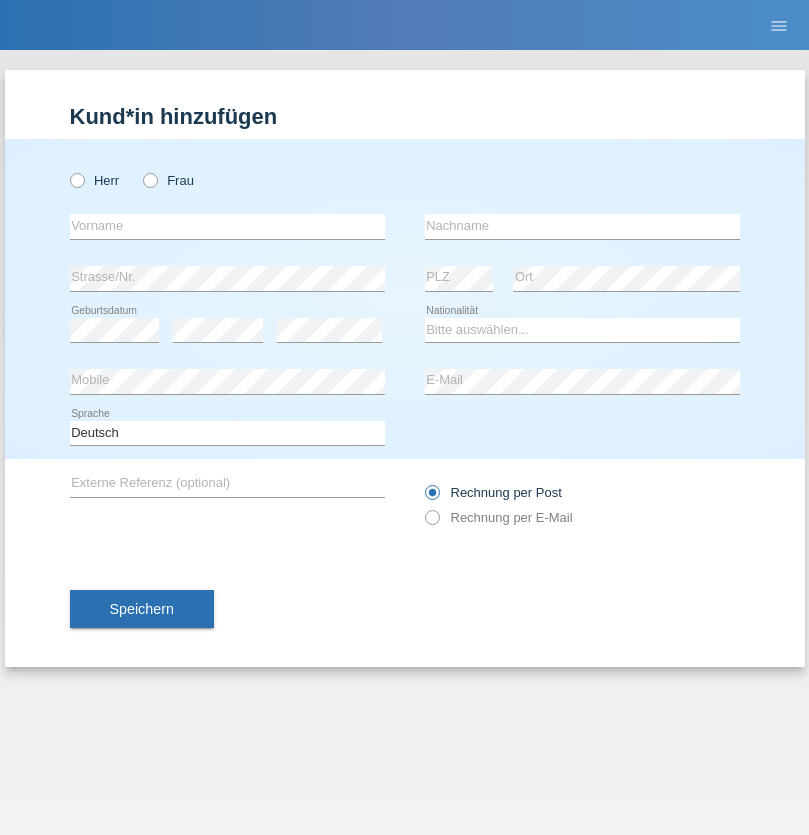 scroll, scrollTop: 0, scrollLeft: 0, axis: both 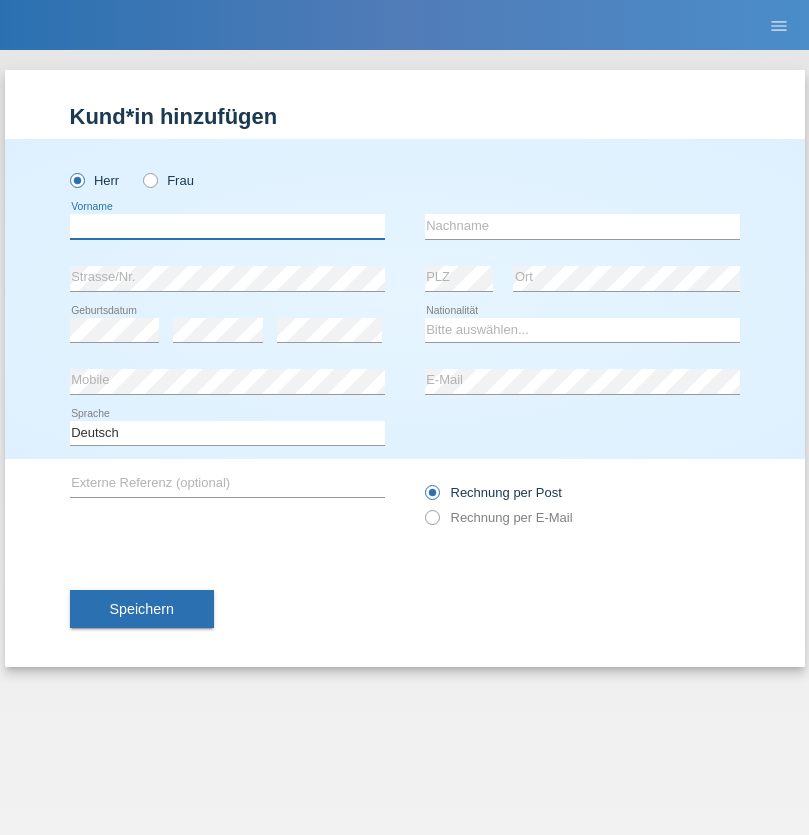 click at bounding box center [227, 226] 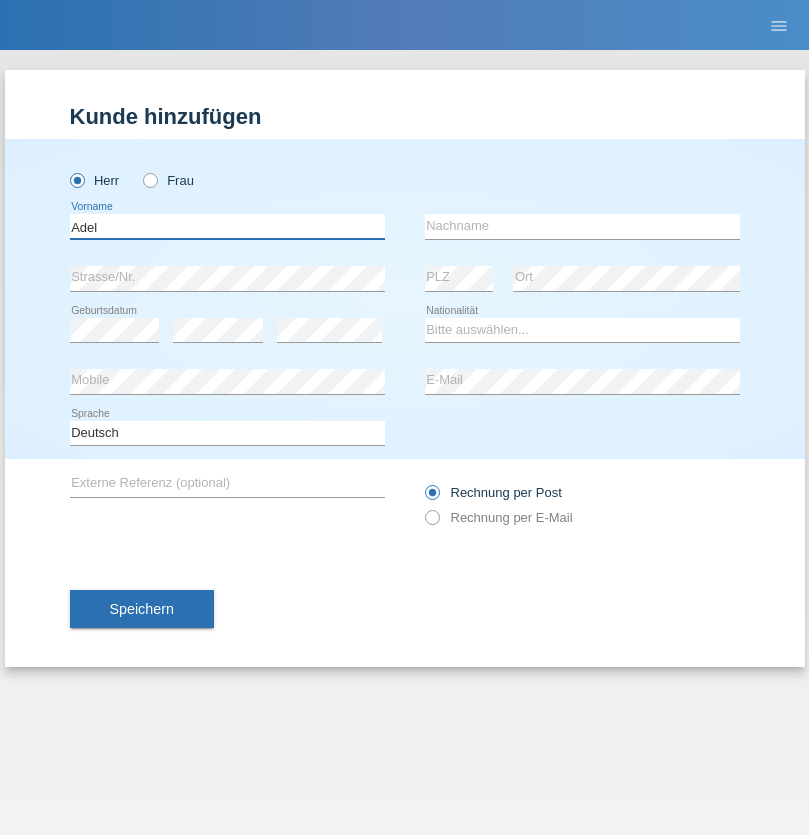 type on "Adel" 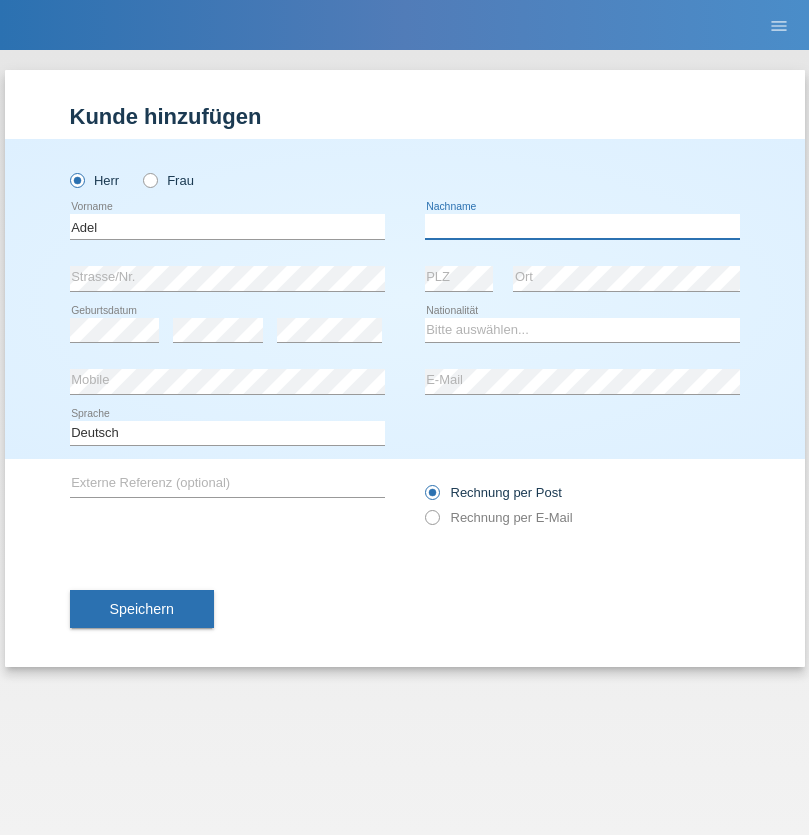 click at bounding box center [582, 226] 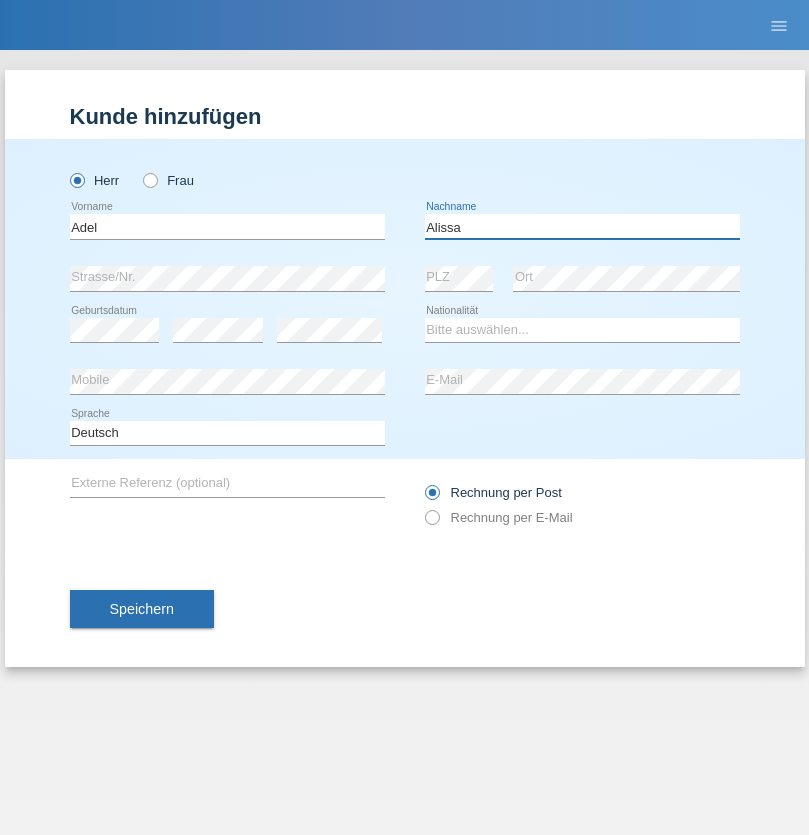 type on "Alissa" 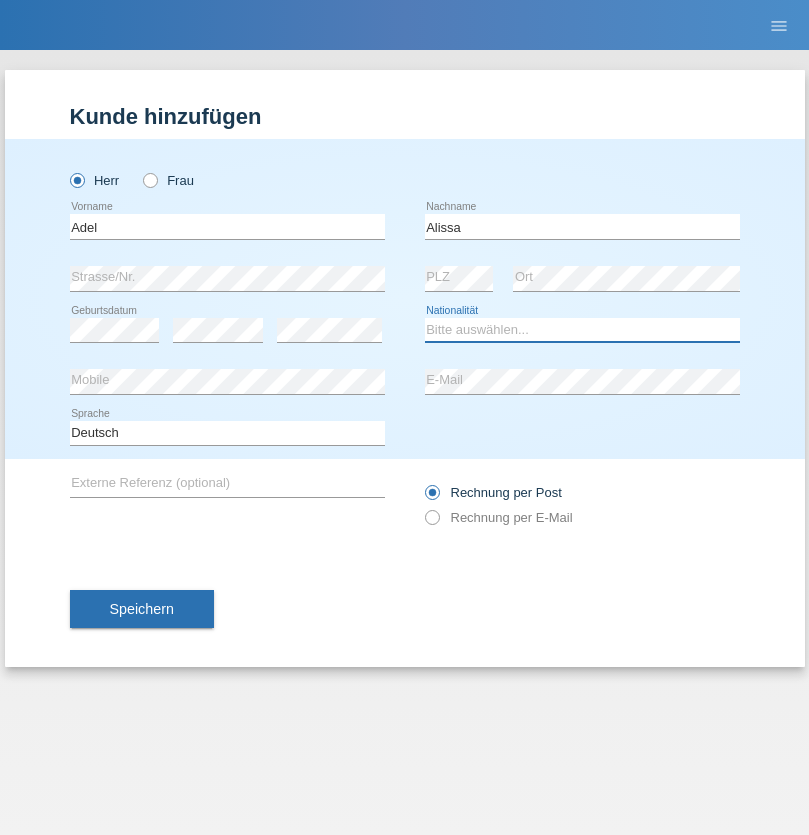 select on "SY" 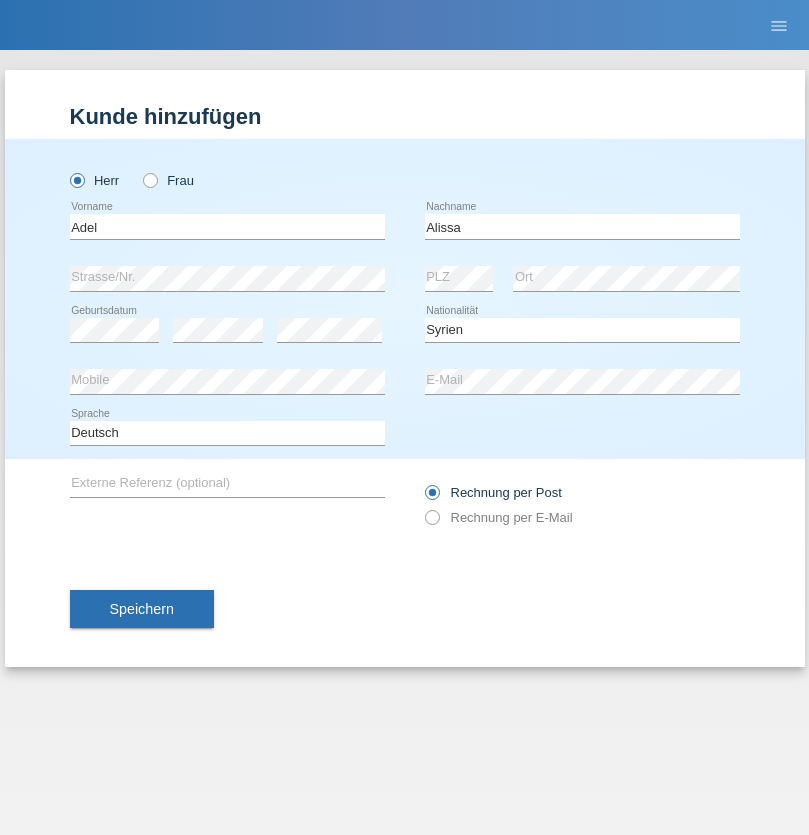 select on "C" 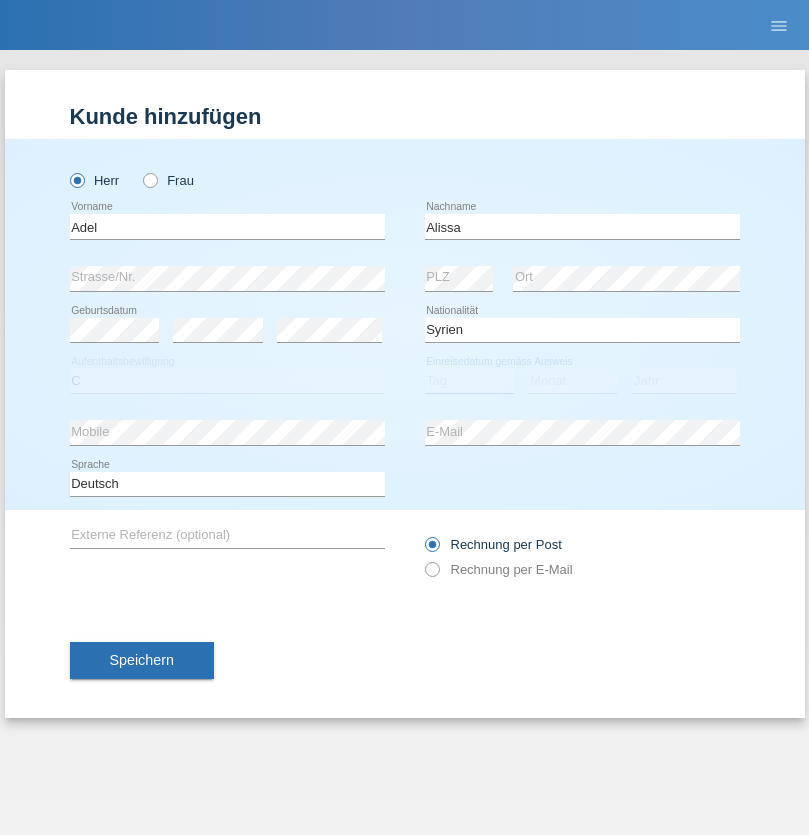 select on "20" 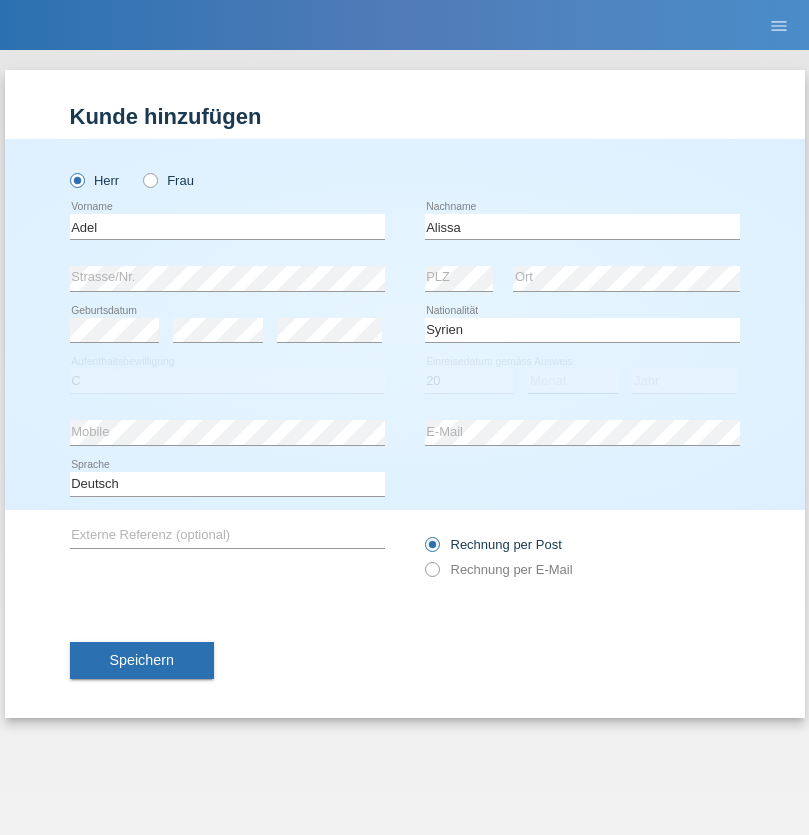 select on "09" 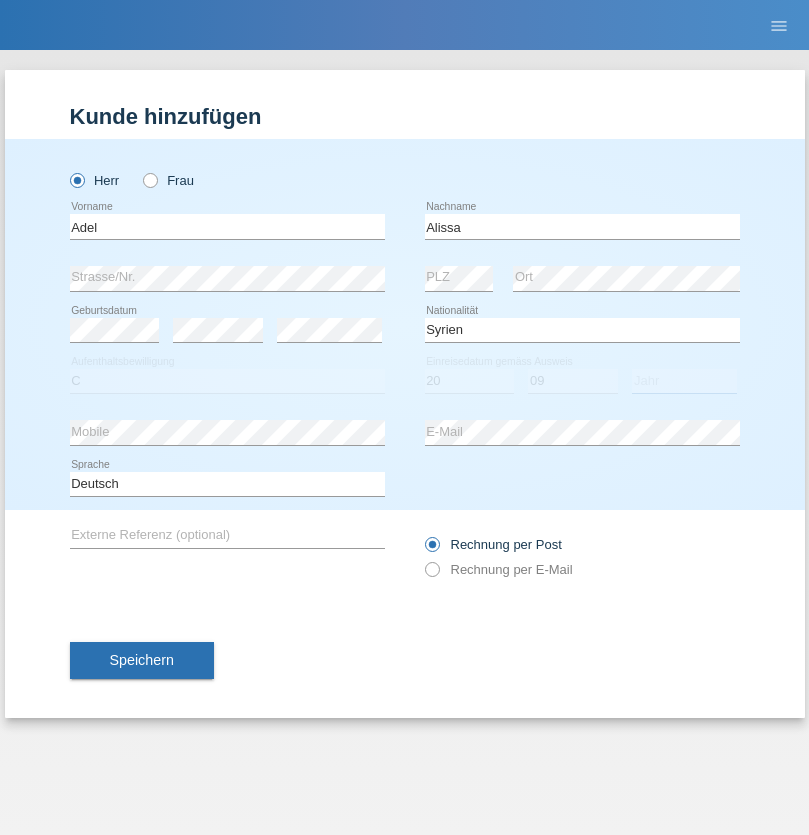 select on "2018" 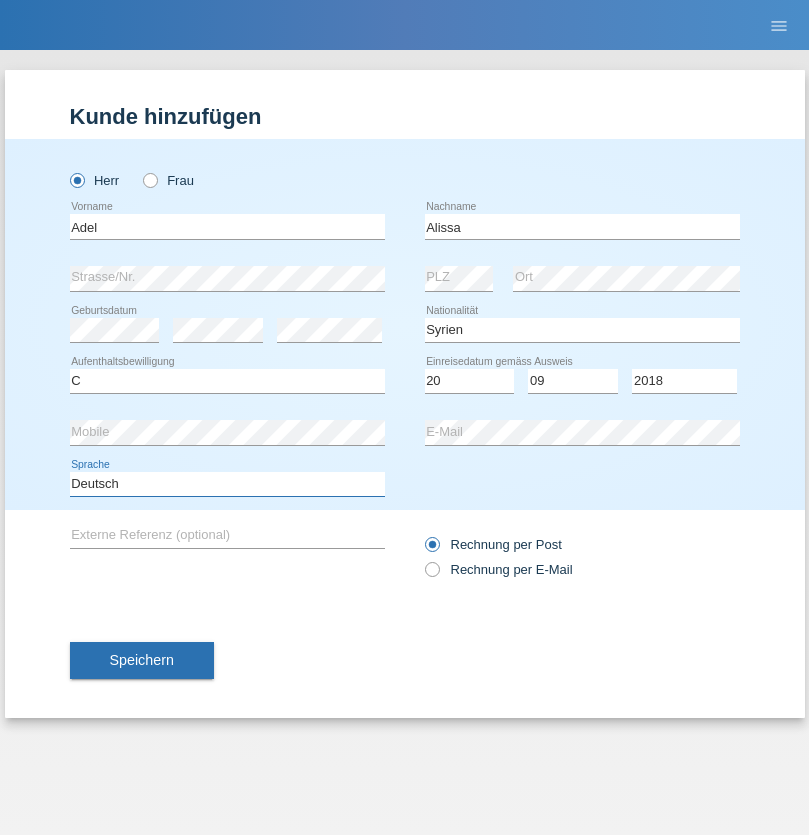 select on "en" 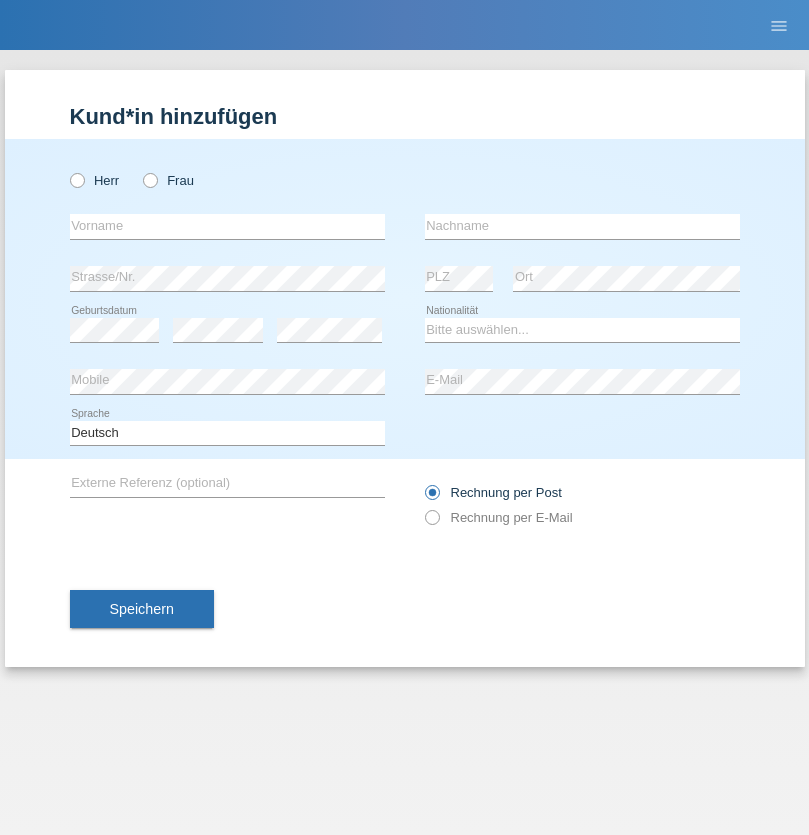 scroll, scrollTop: 0, scrollLeft: 0, axis: both 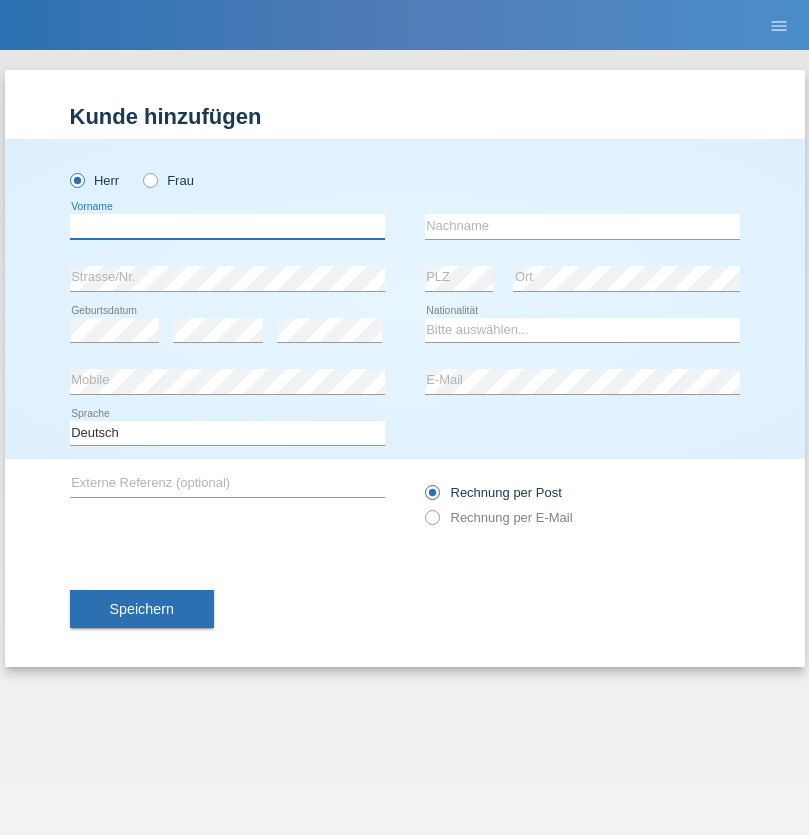 click at bounding box center (227, 226) 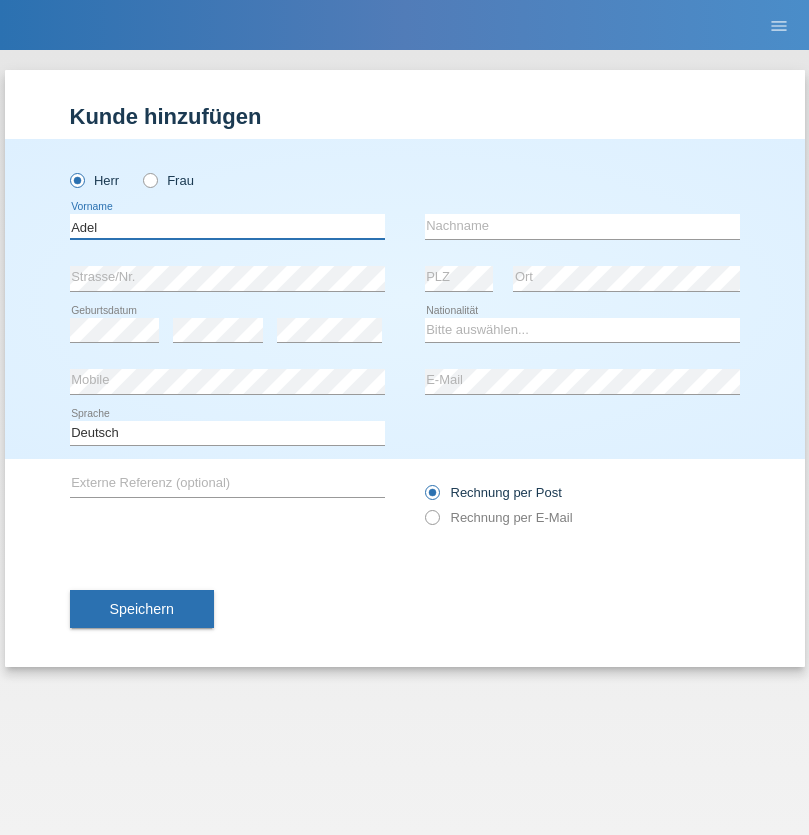 type on "Adel" 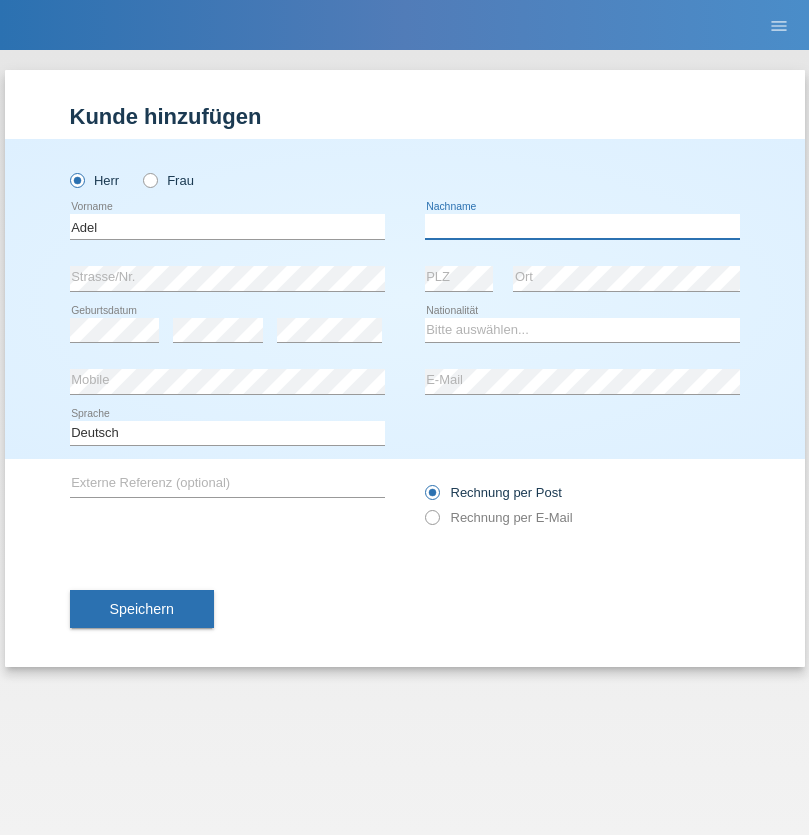 click at bounding box center (582, 226) 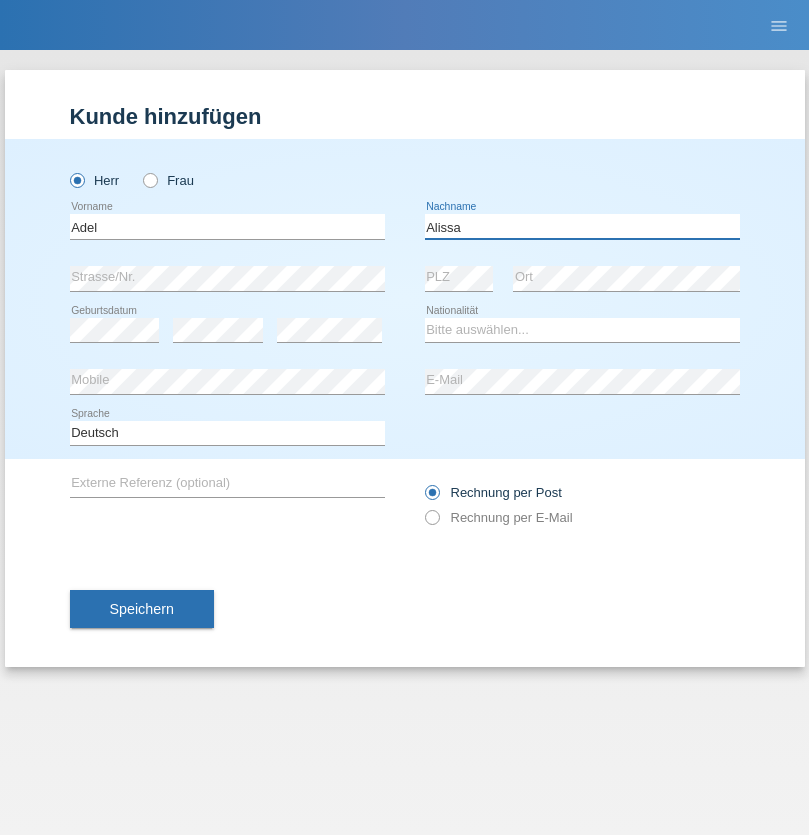 type on "Alissa" 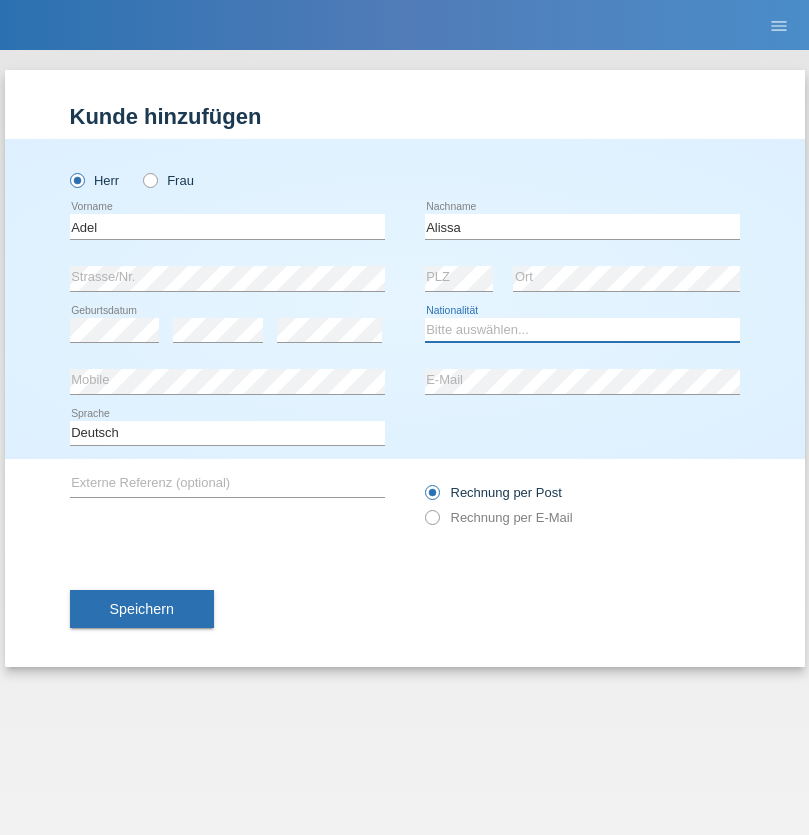select on "SY" 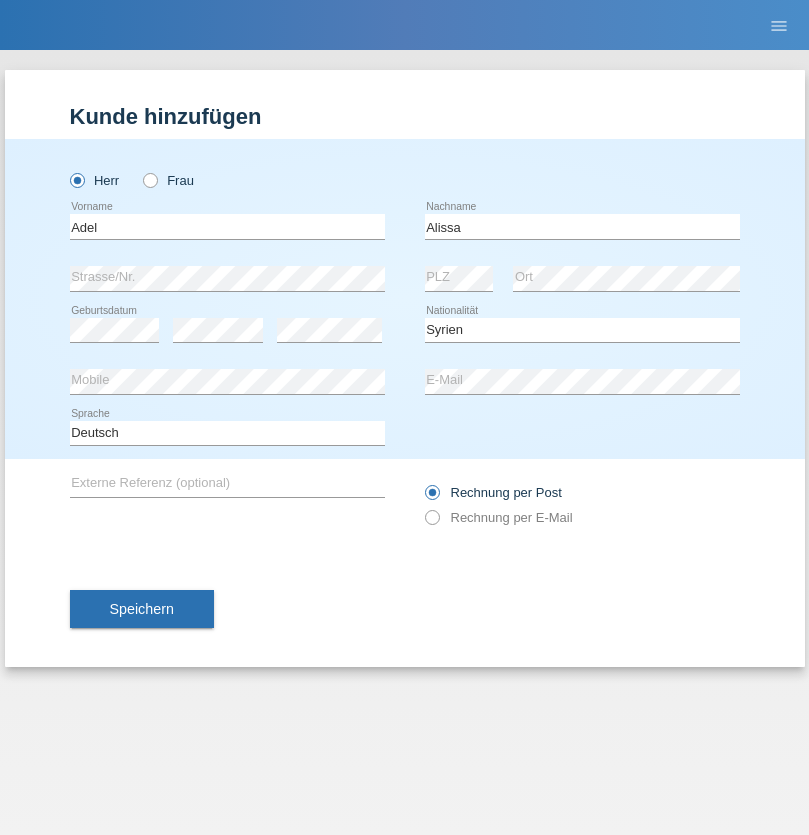 select on "C" 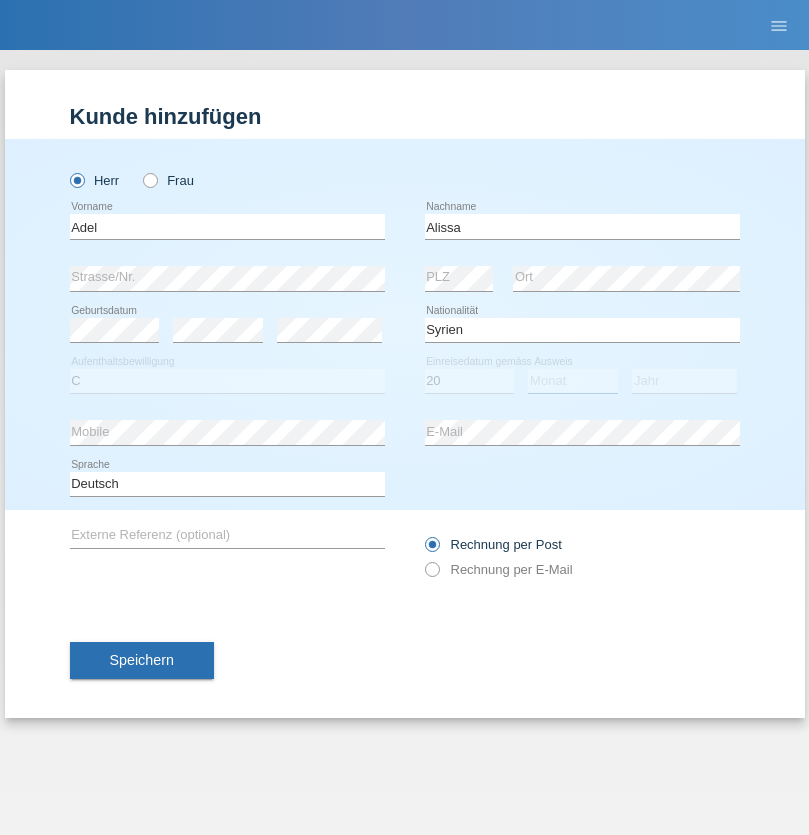 select on "09" 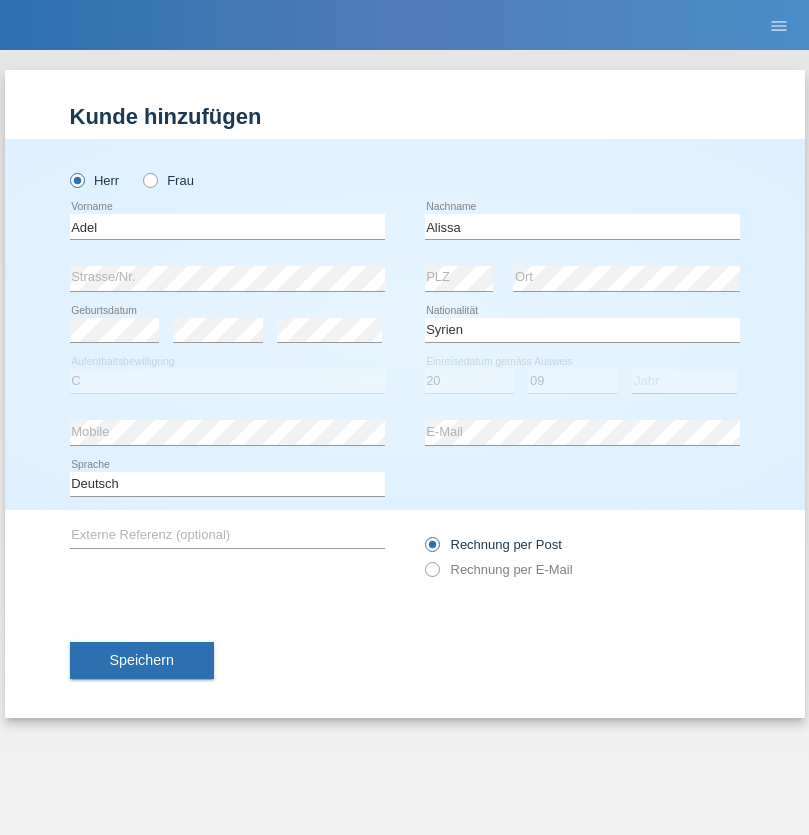 select on "2018" 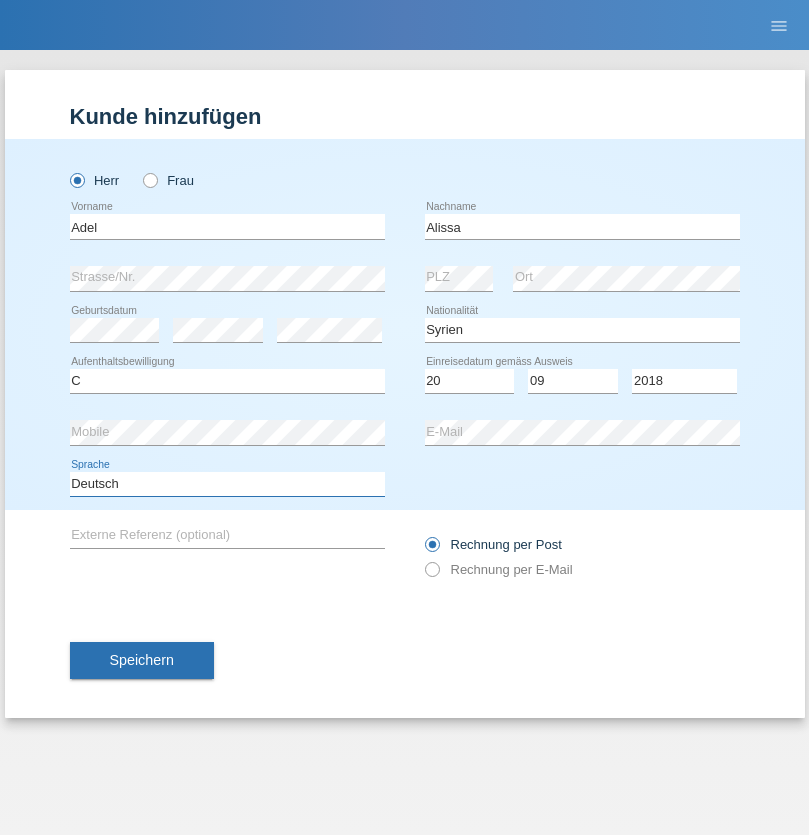 select on "en" 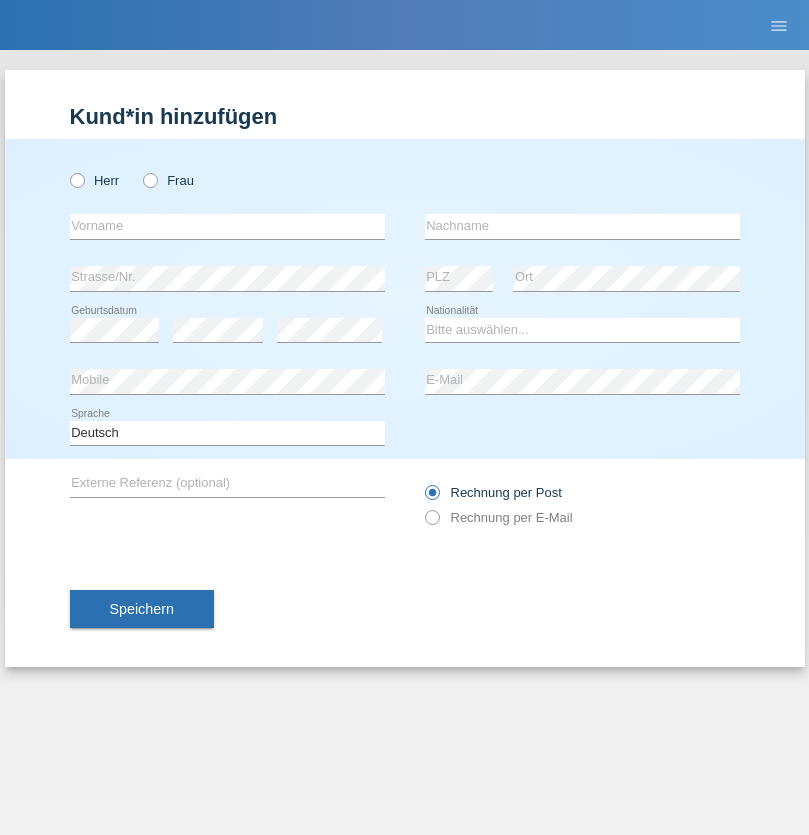 scroll, scrollTop: 0, scrollLeft: 0, axis: both 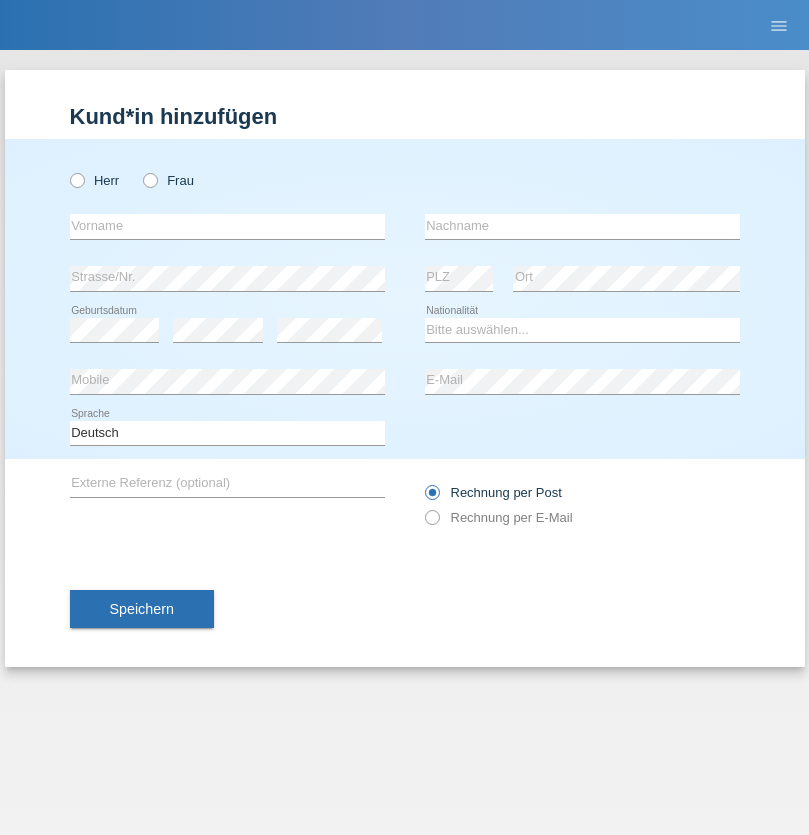 radio on "true" 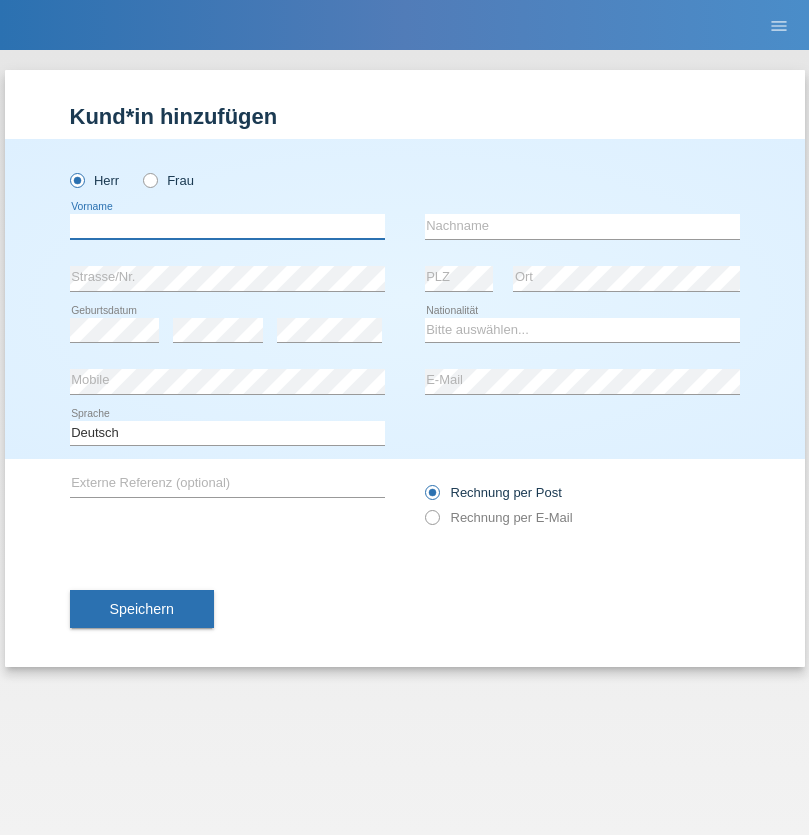 click at bounding box center (227, 226) 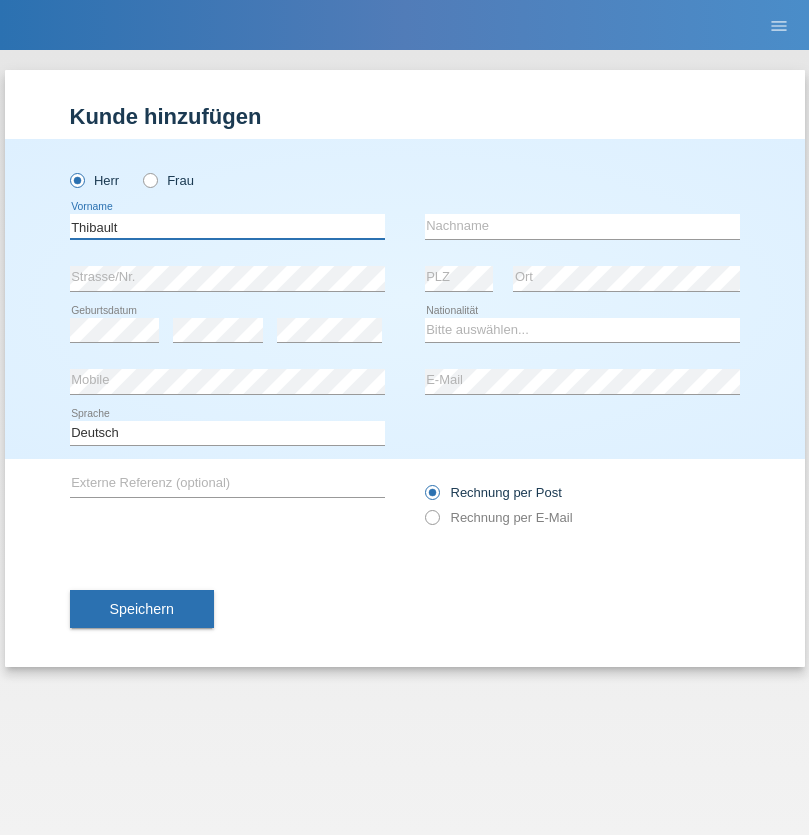 type on "Thibault" 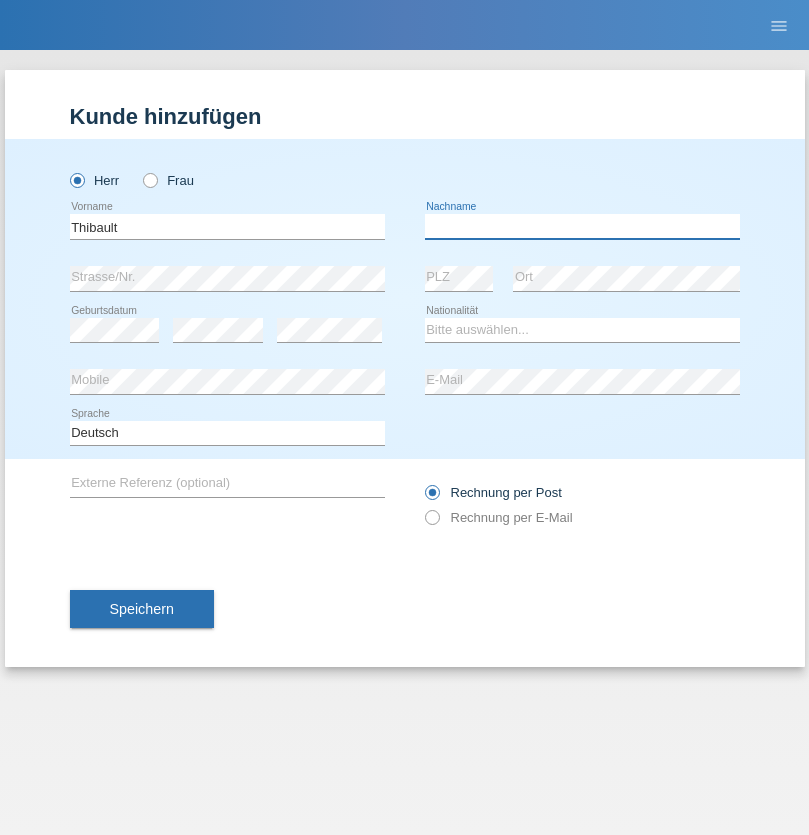 click at bounding box center [582, 226] 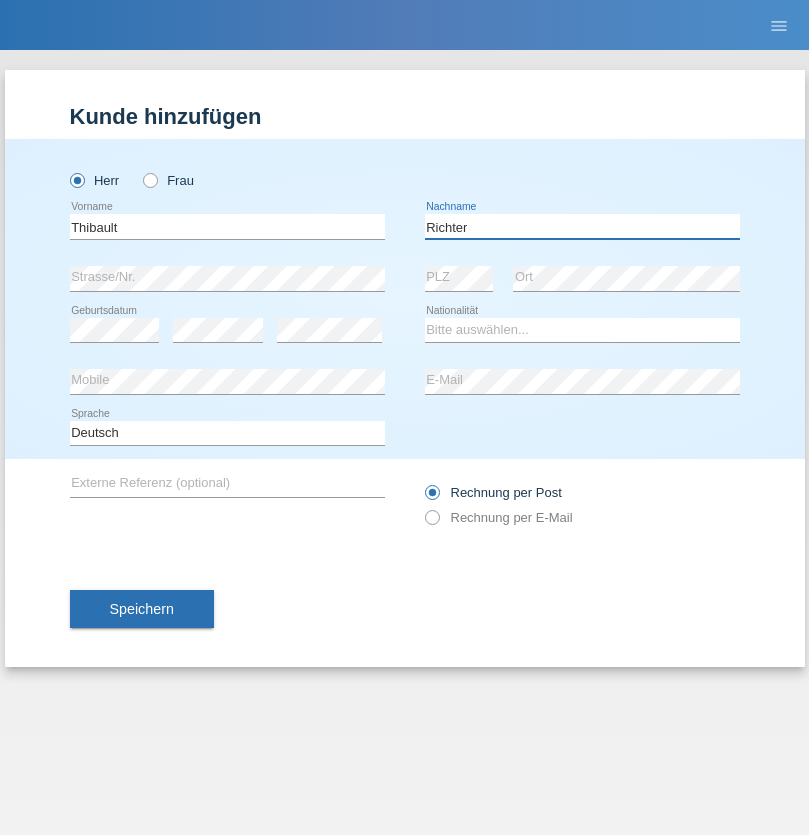 type on "Richter" 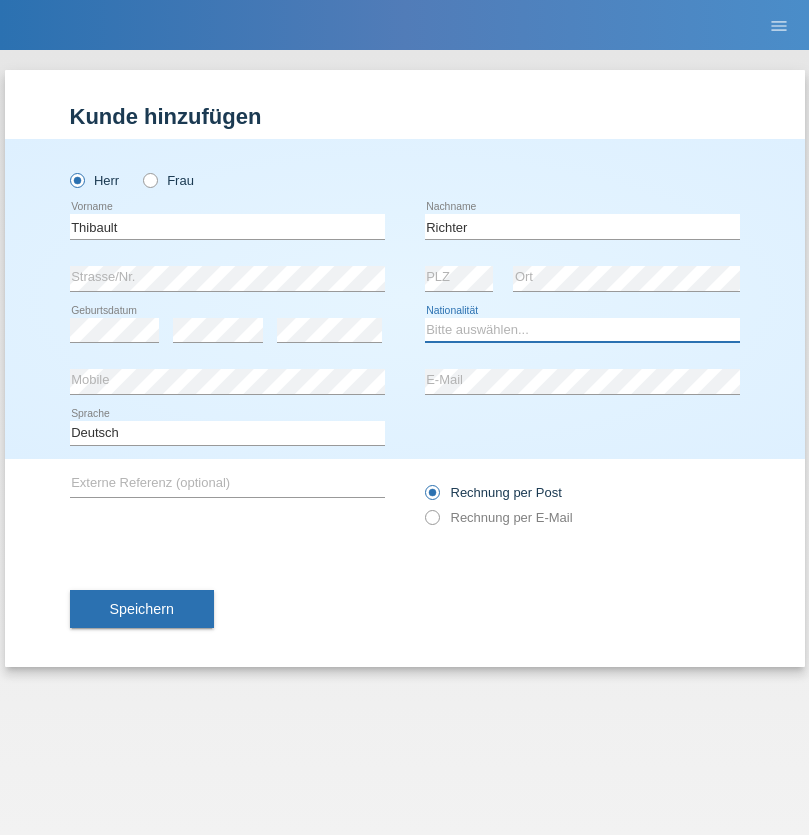 select on "CH" 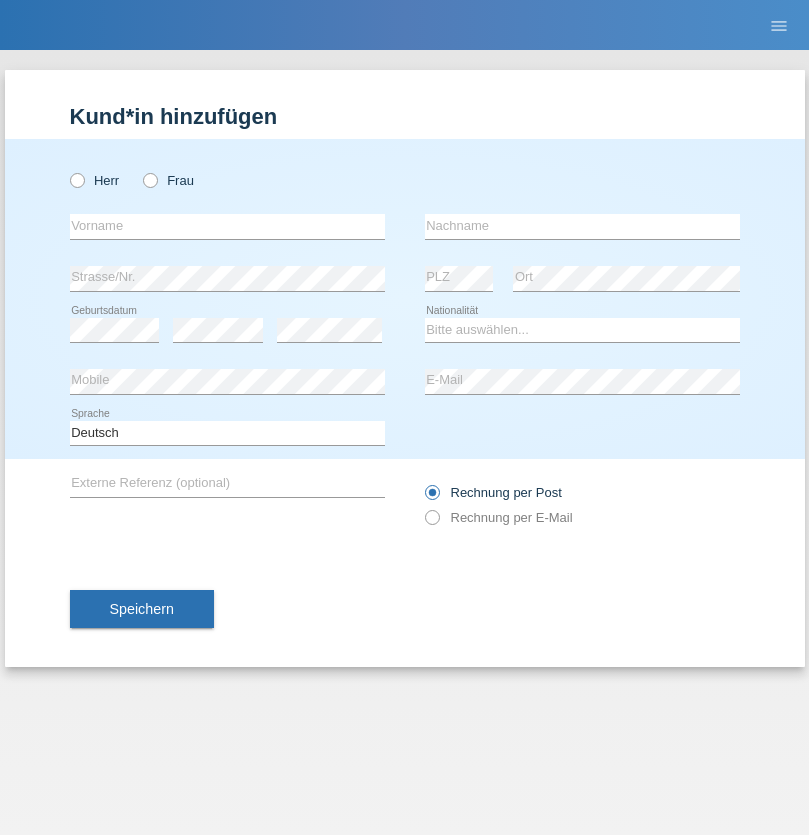 scroll, scrollTop: 0, scrollLeft: 0, axis: both 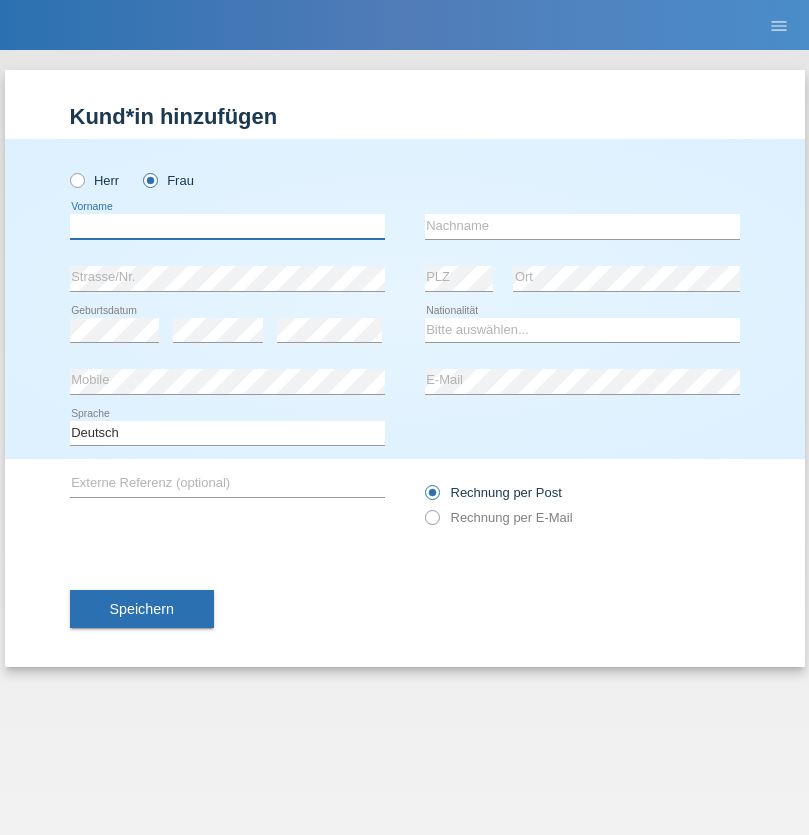 click at bounding box center (227, 226) 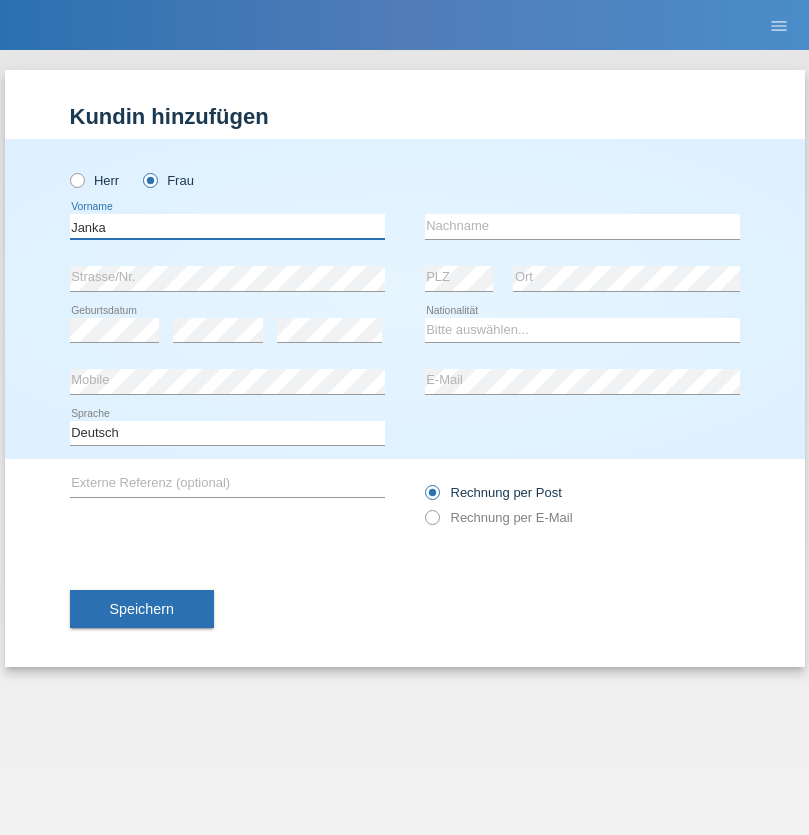 type on "Janka" 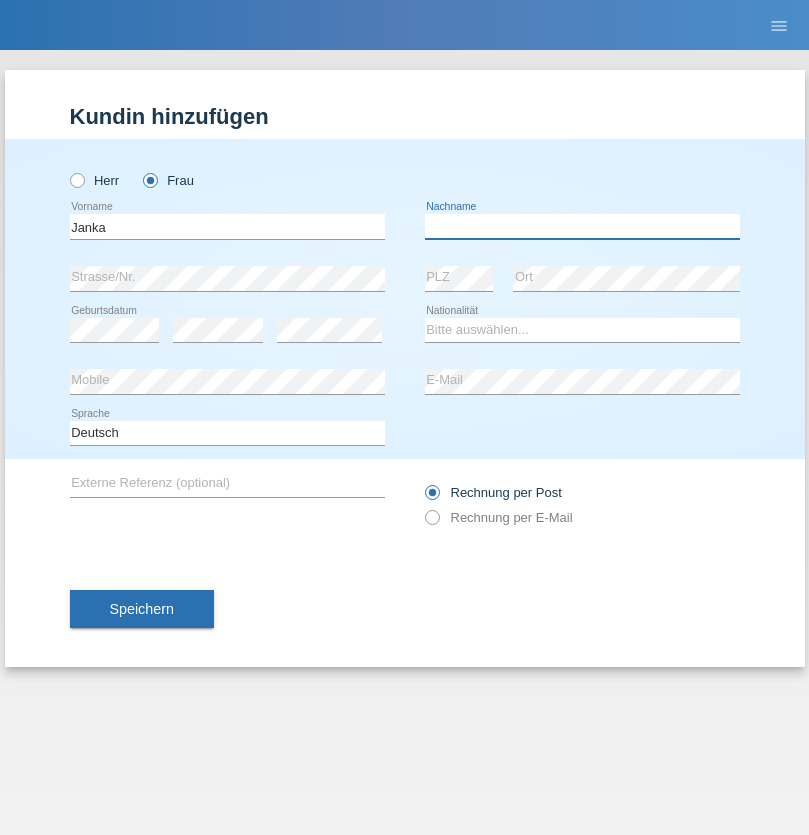 click at bounding box center [582, 226] 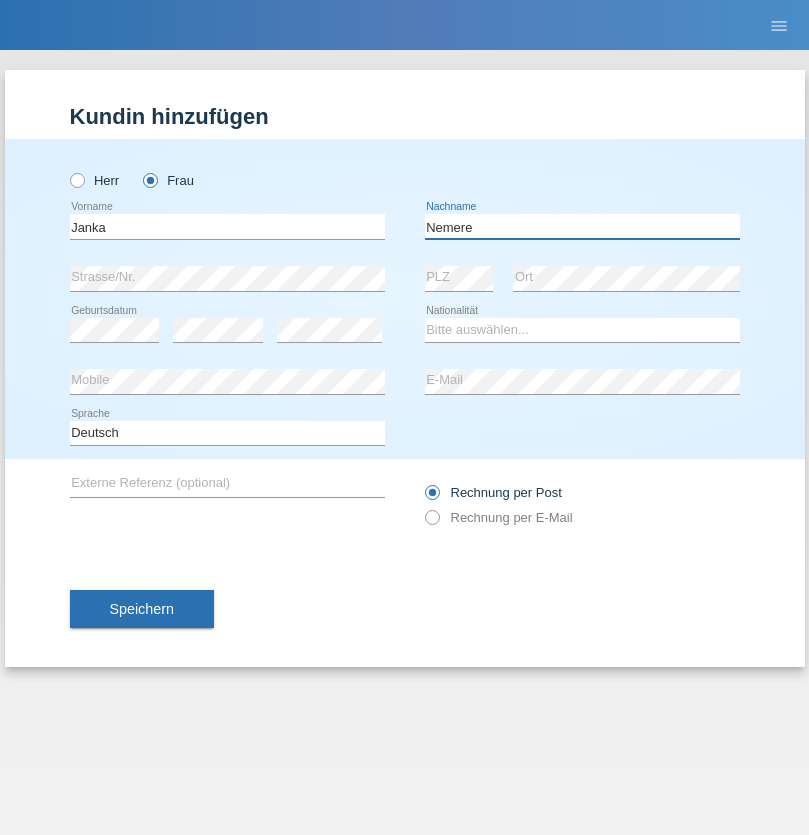type on "Nemere" 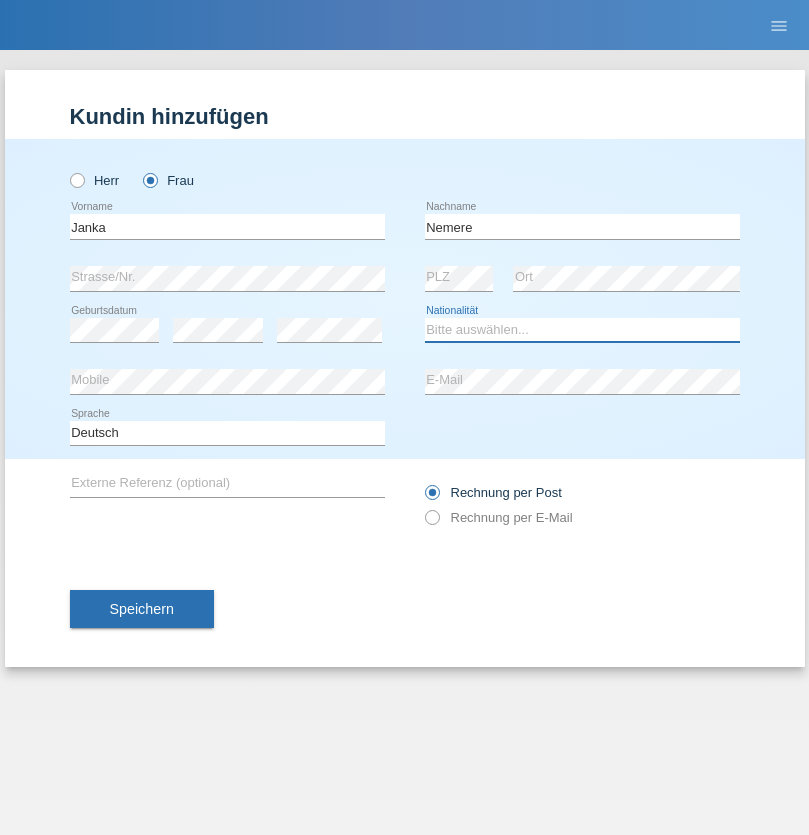 select on "HU" 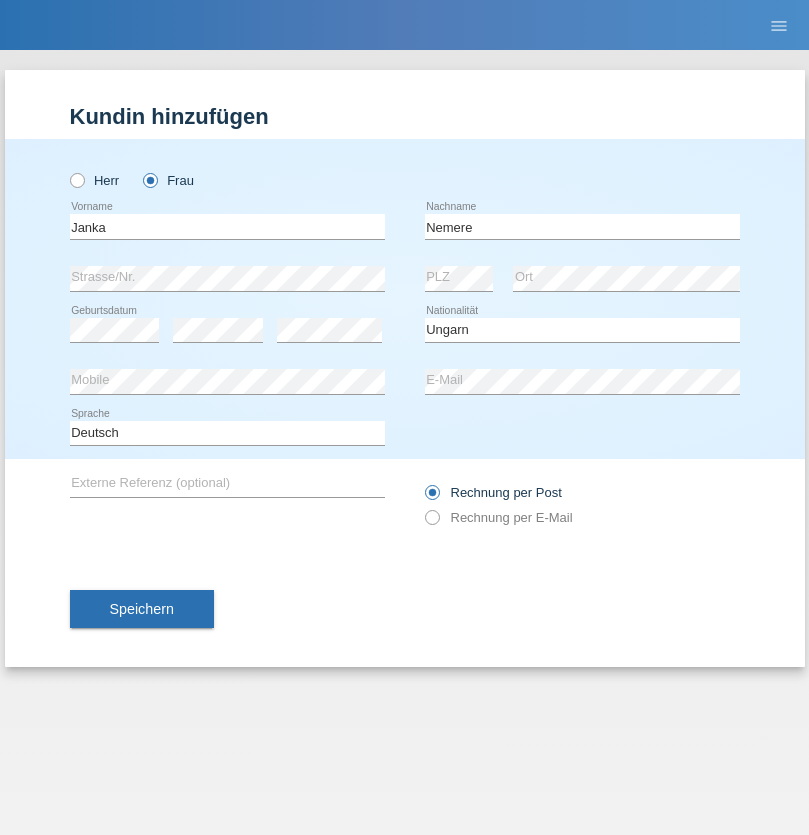 select on "C" 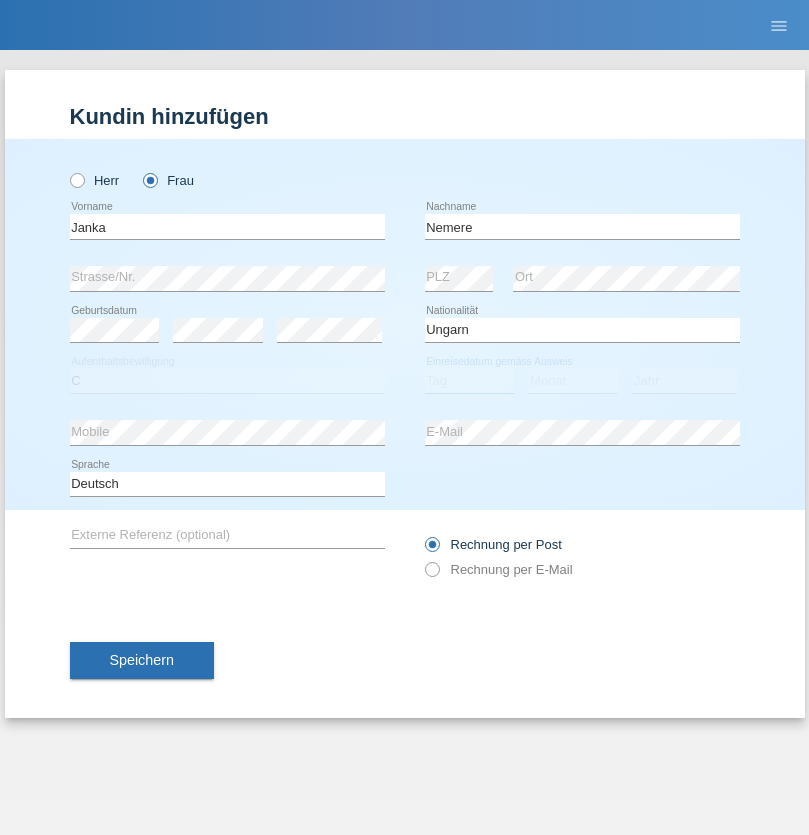 select on "13" 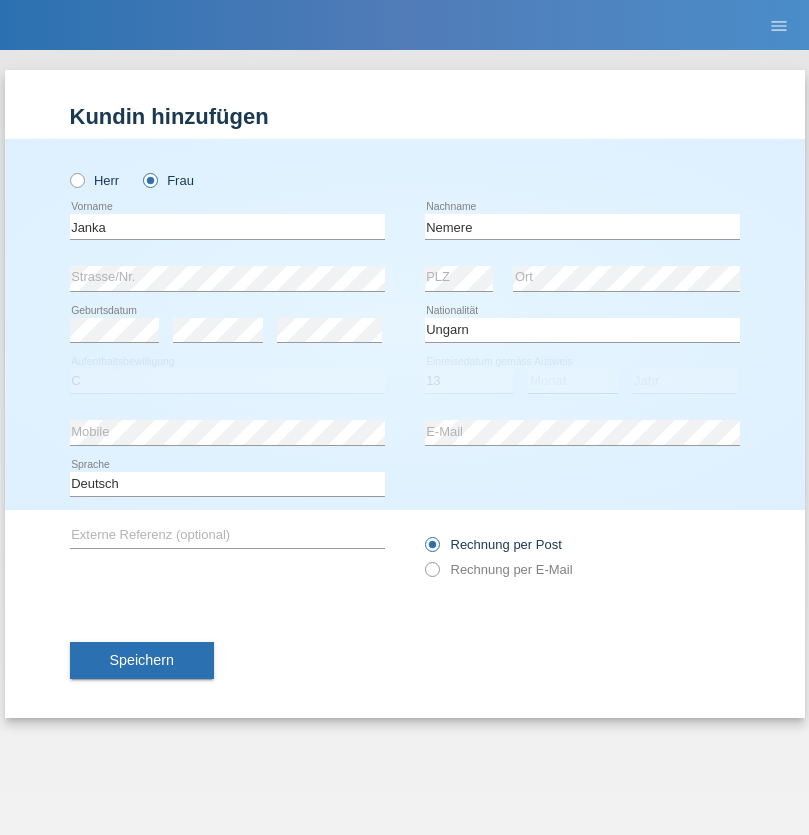 select on "12" 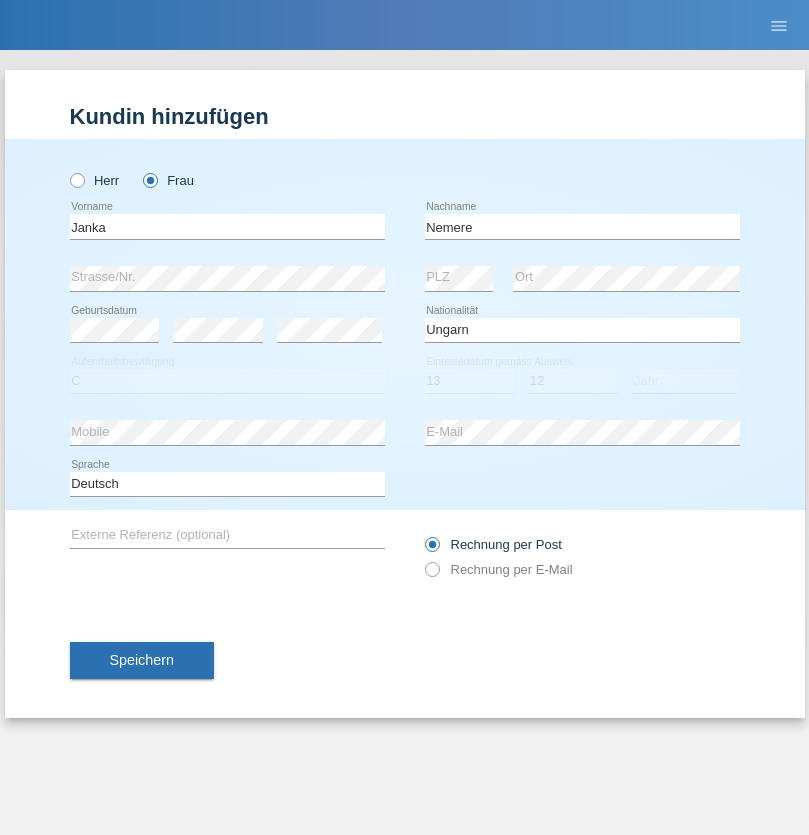 select on "2021" 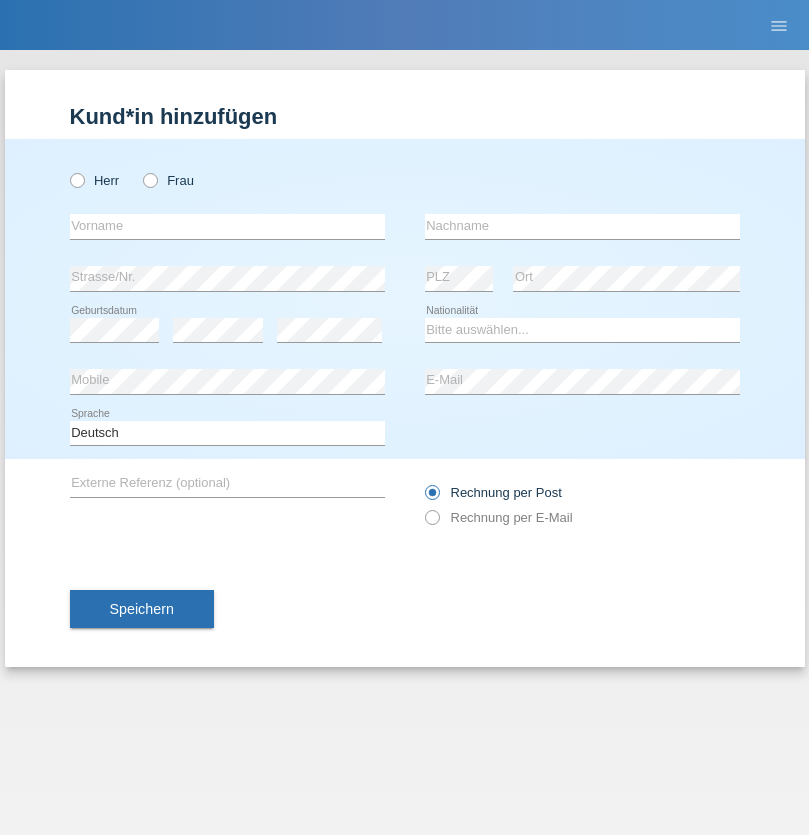 scroll, scrollTop: 0, scrollLeft: 0, axis: both 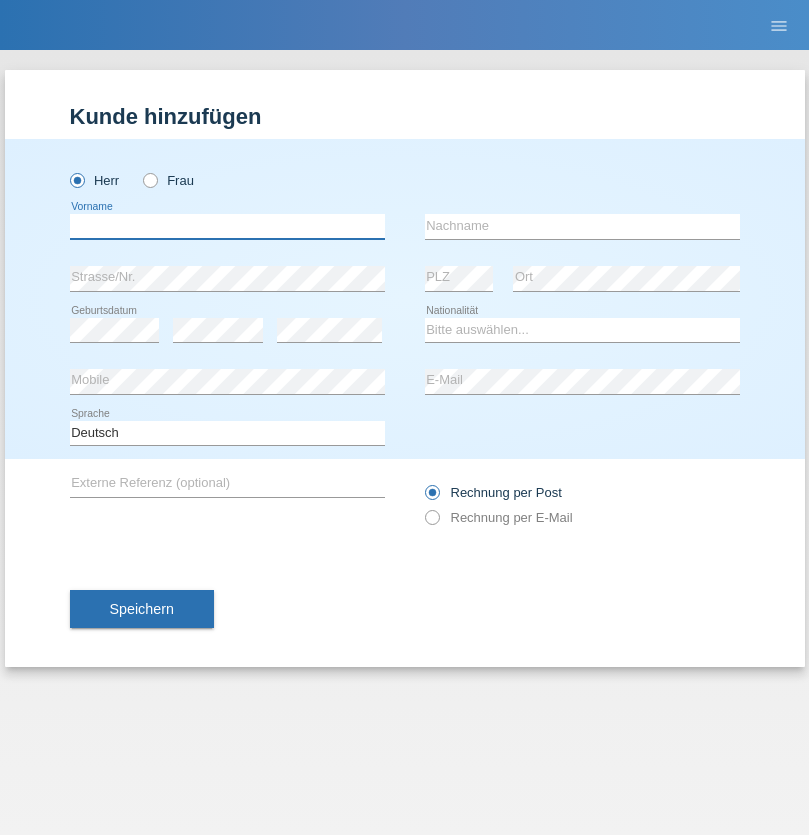 click at bounding box center [227, 226] 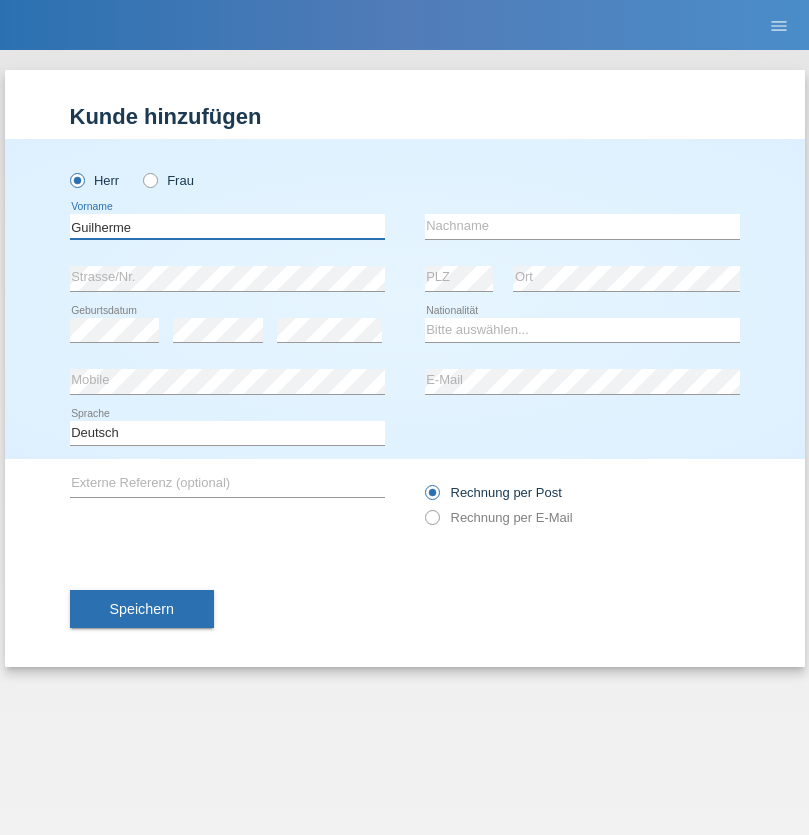 type on "Guilherme" 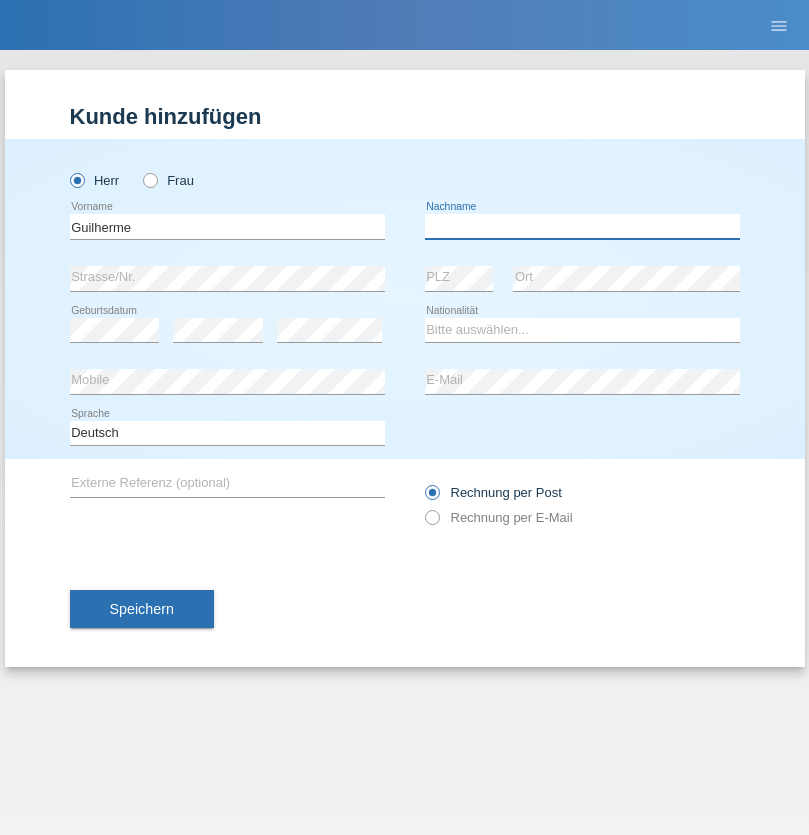 click at bounding box center [582, 226] 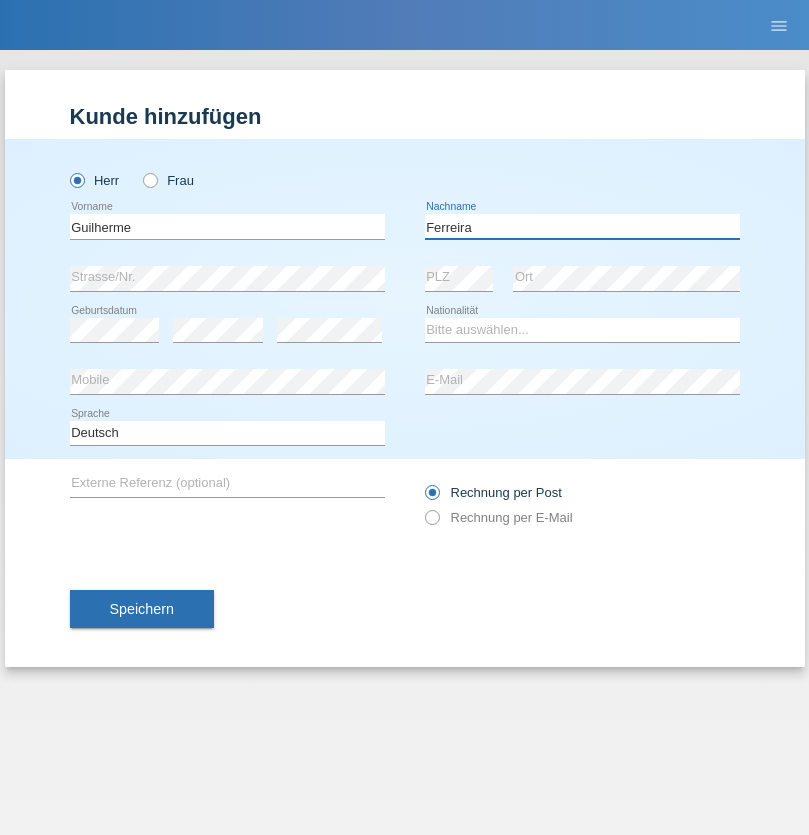 type on "Ferreira" 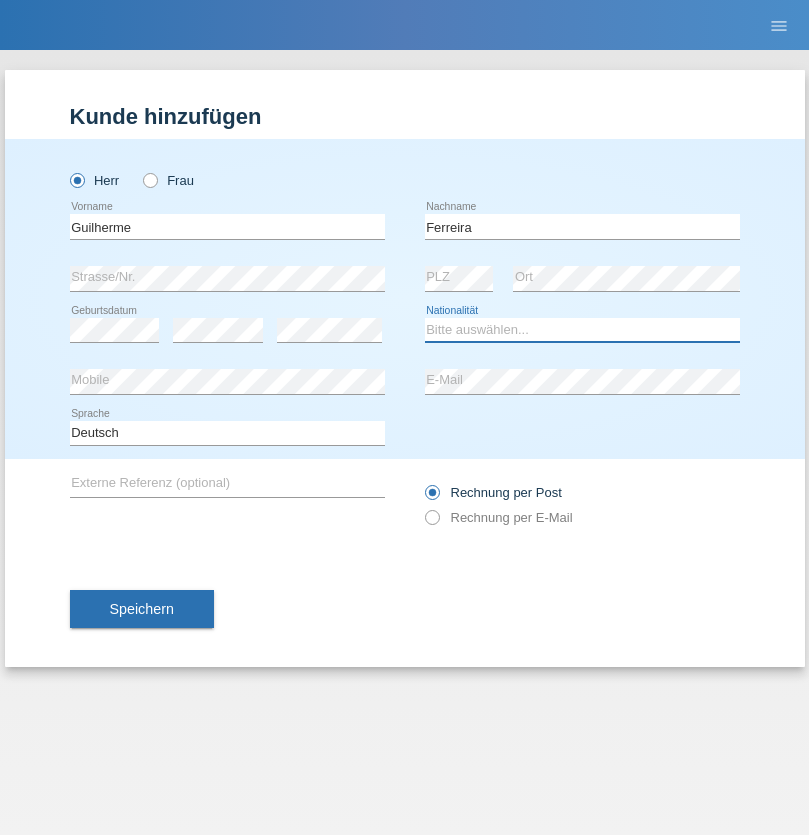 select on "PT" 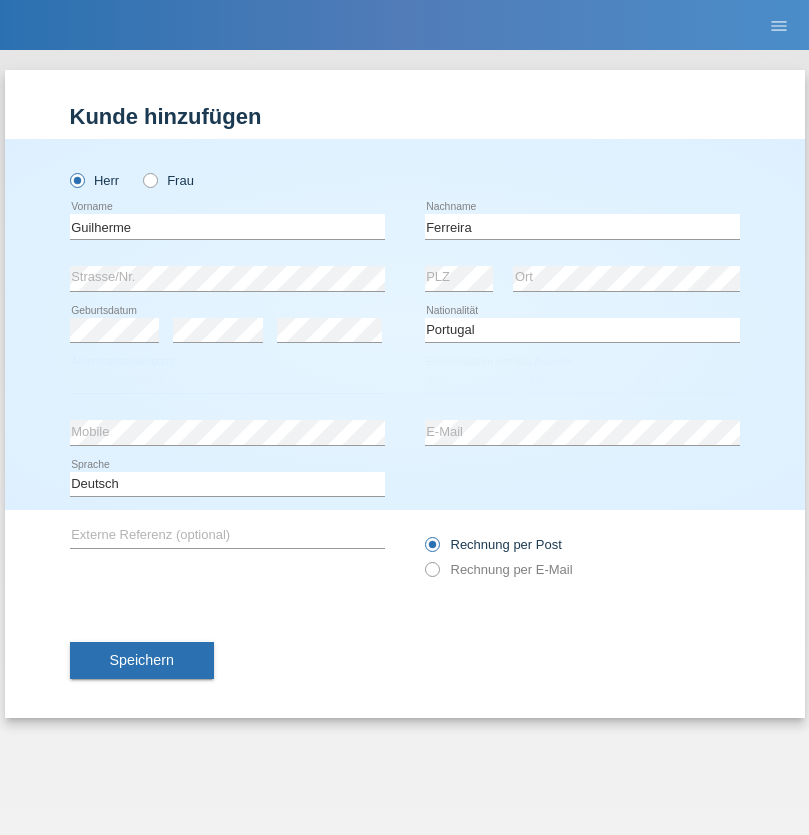 select on "C" 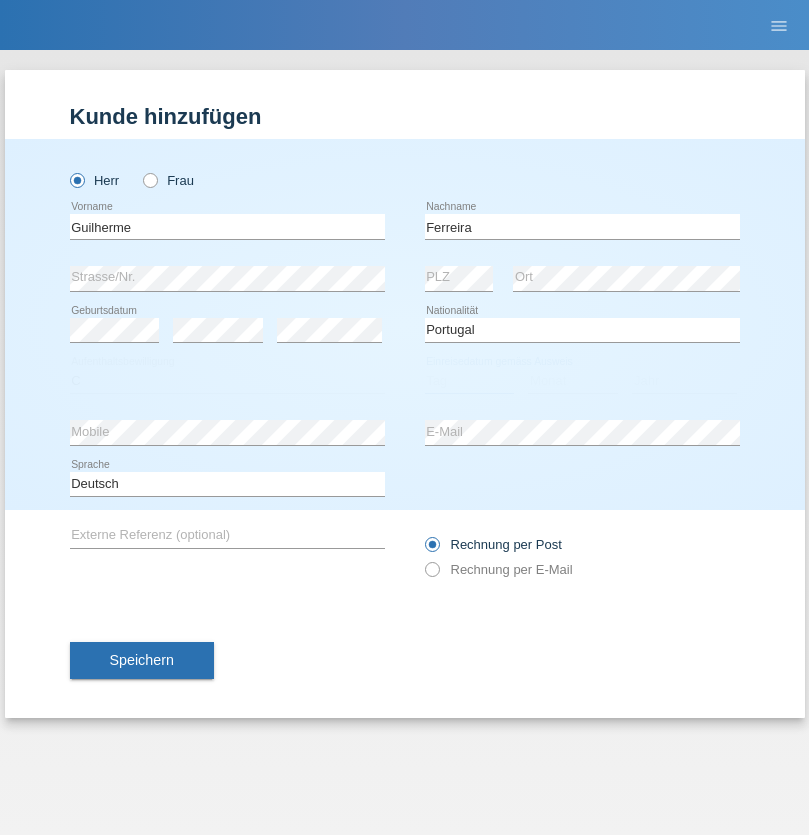 select on "04" 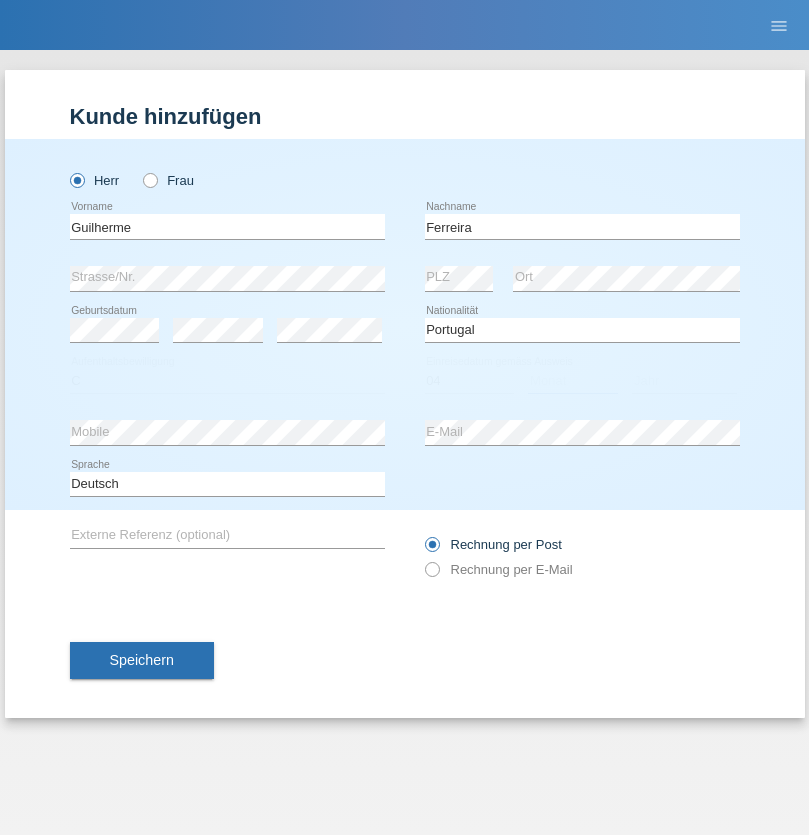 select on "09" 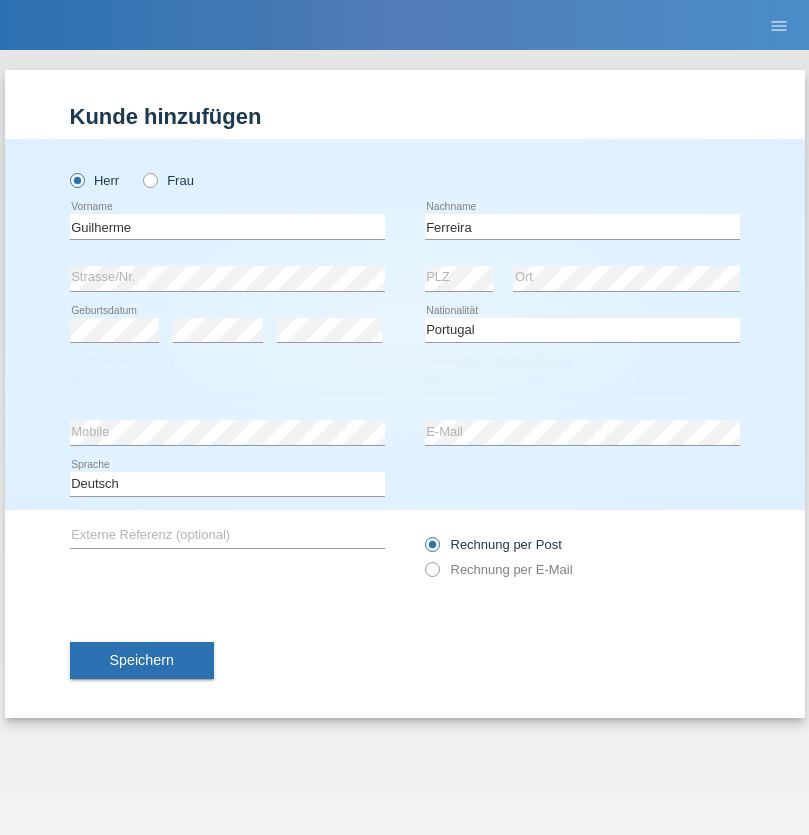 select on "2021" 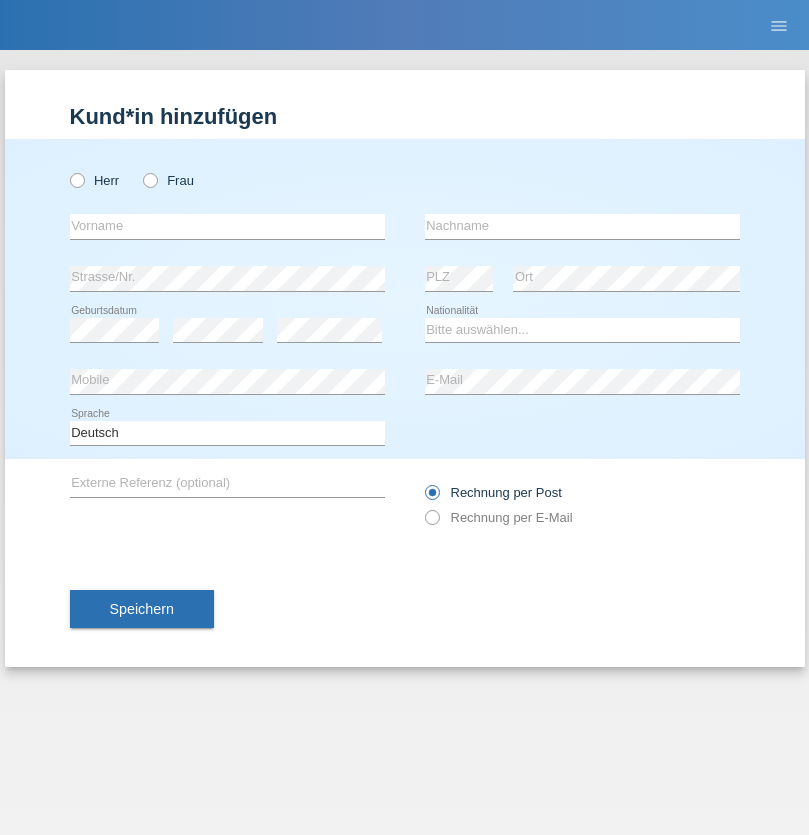 scroll, scrollTop: 0, scrollLeft: 0, axis: both 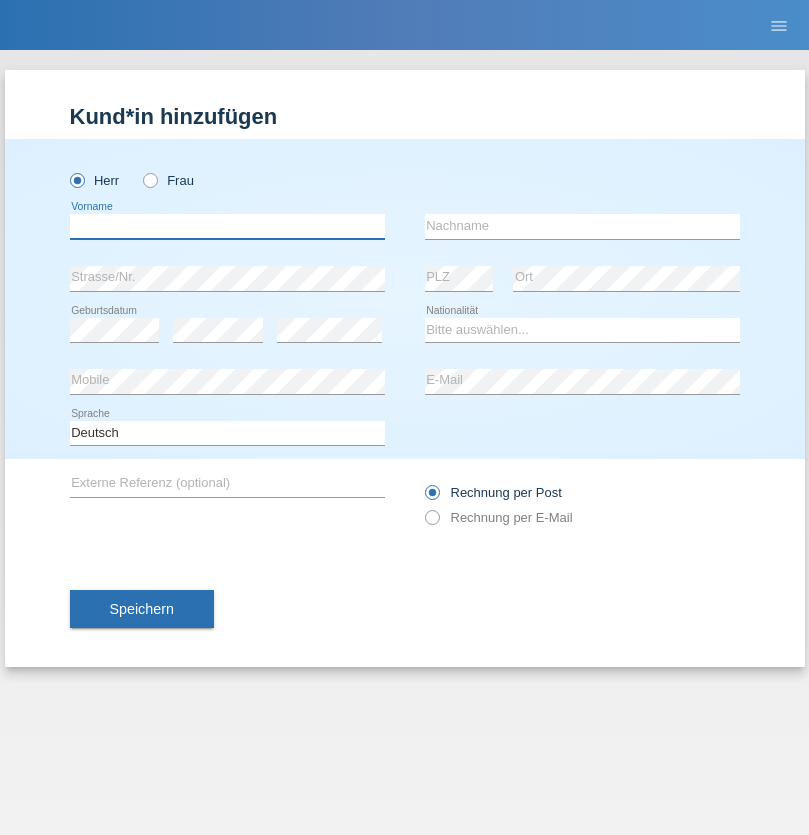 click at bounding box center (227, 226) 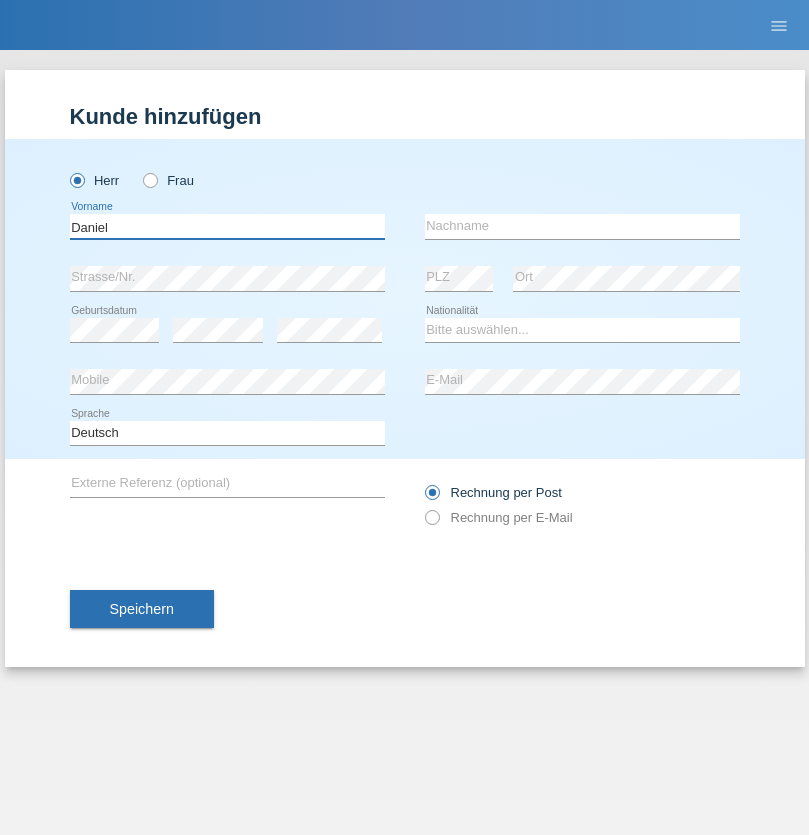 type on "Daniel" 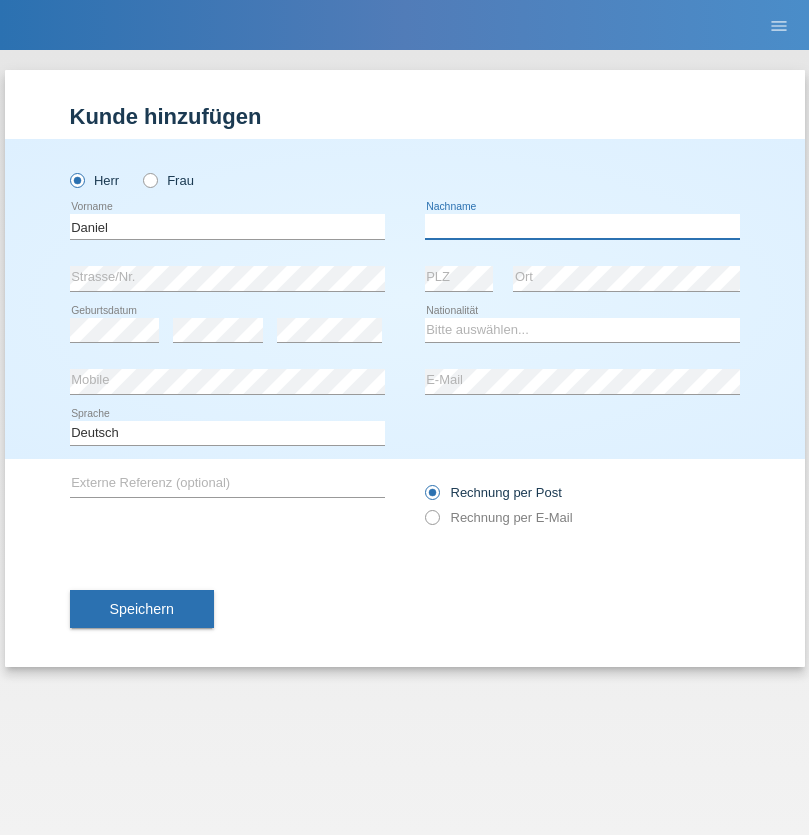 click at bounding box center [582, 226] 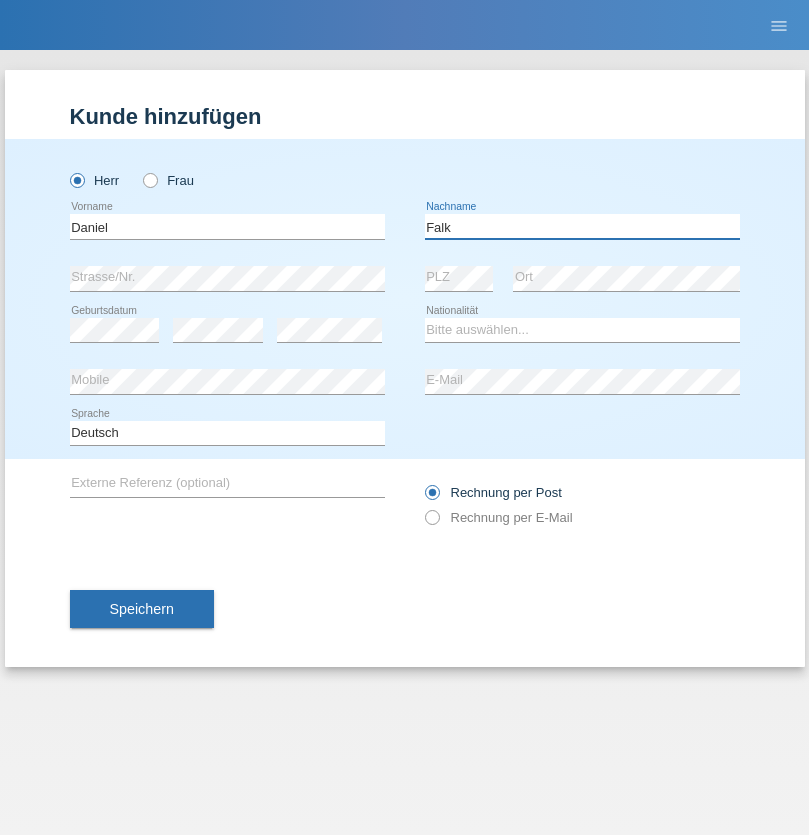 type on "Falk" 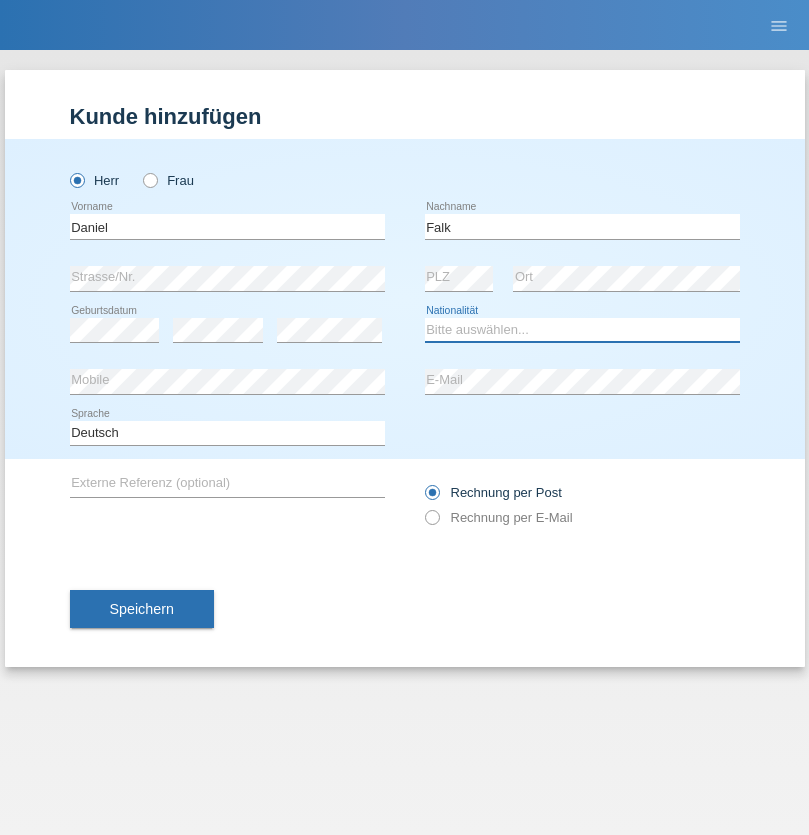 select on "CH" 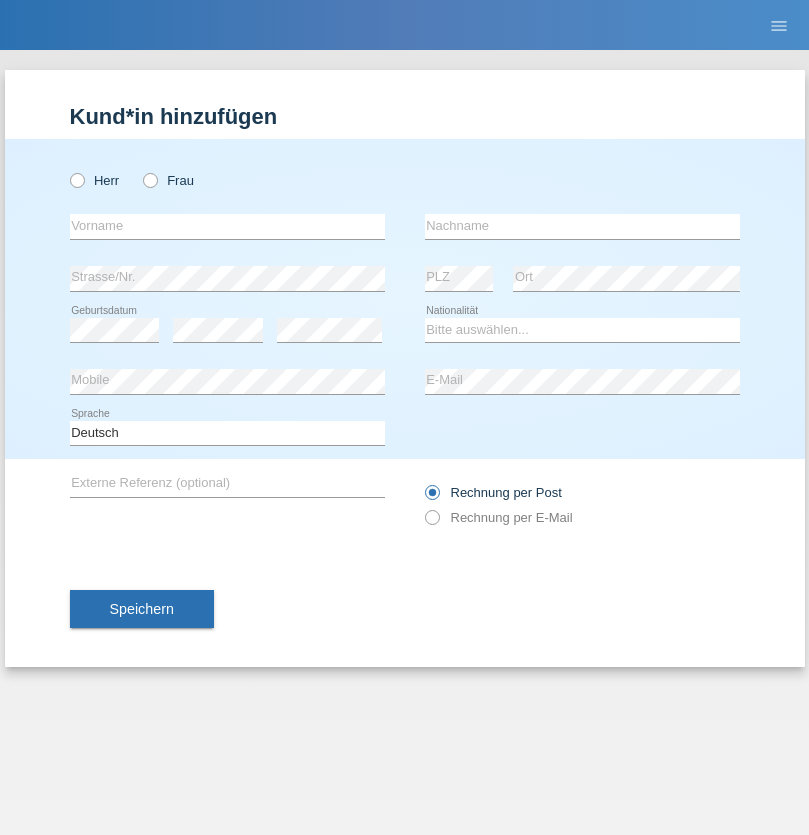 scroll, scrollTop: 0, scrollLeft: 0, axis: both 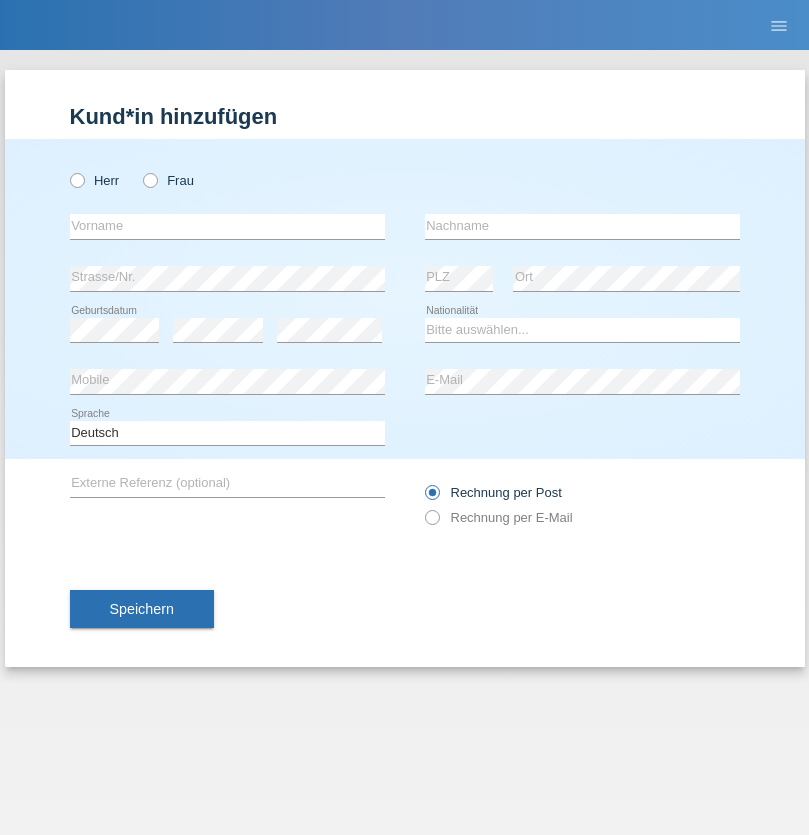 radio on "true" 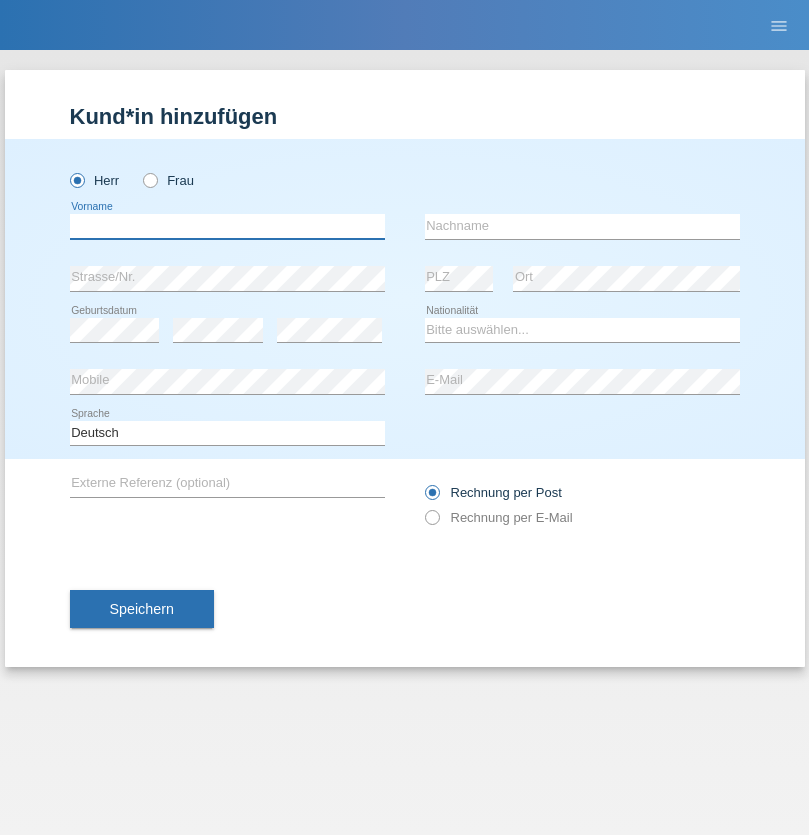 click at bounding box center (227, 226) 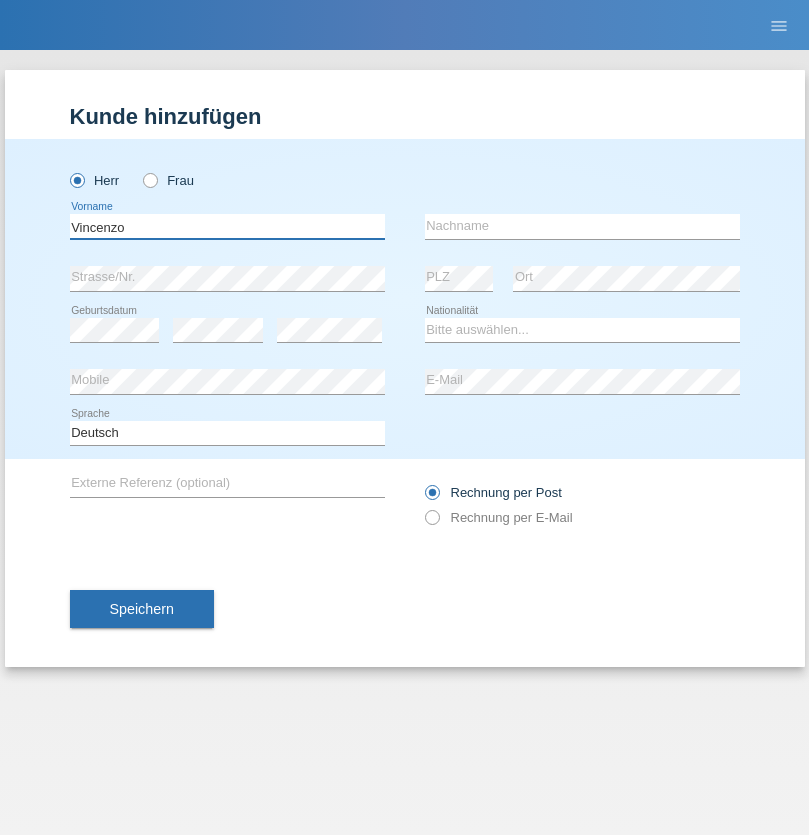 type on "Vincenzo" 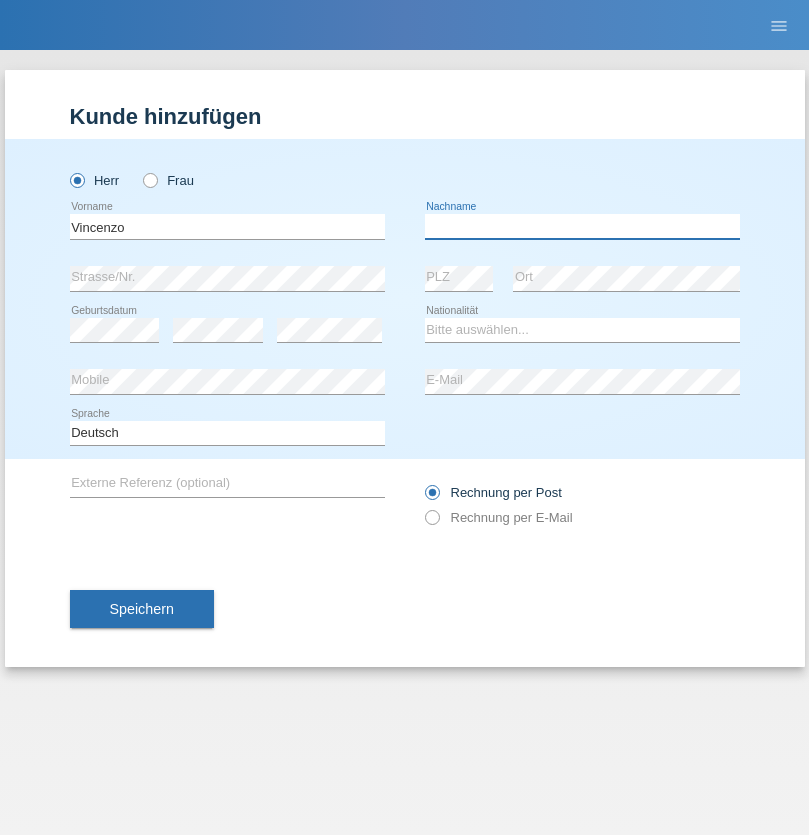 click at bounding box center [582, 226] 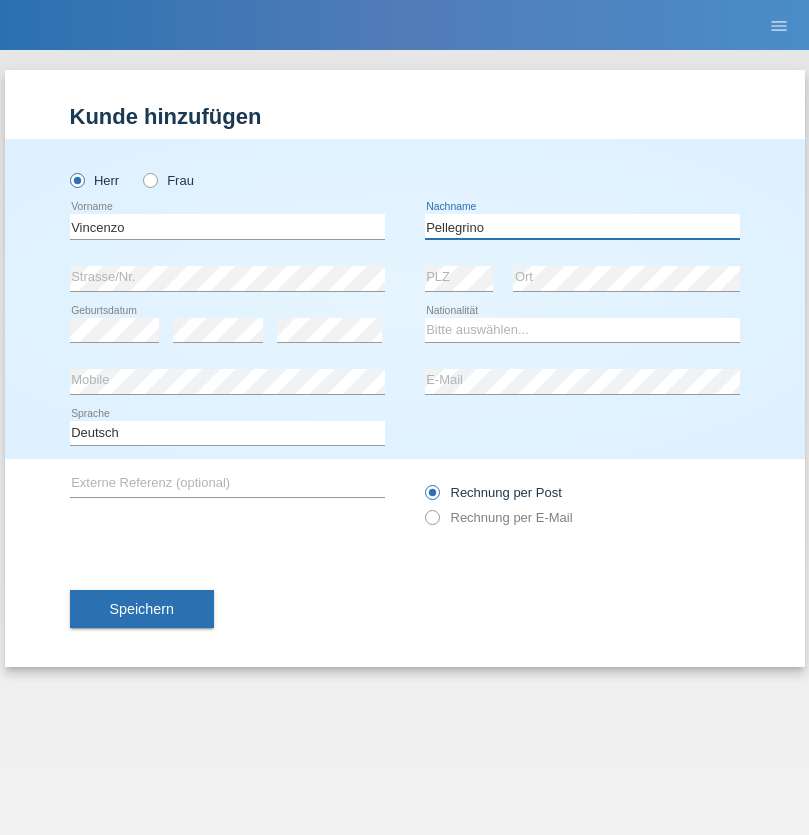 type on "Pellegrino" 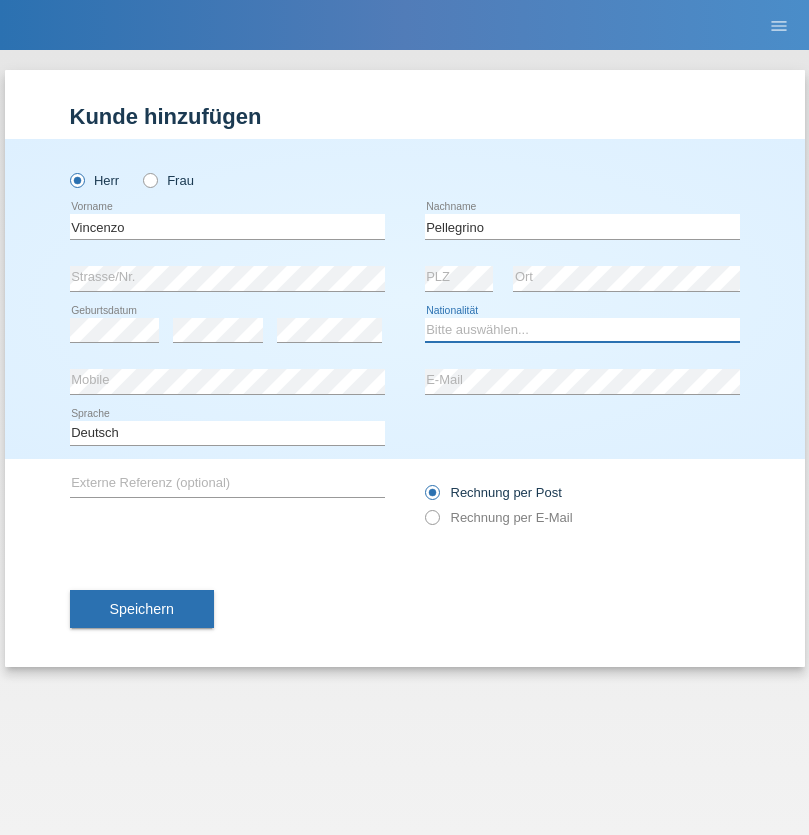 select on "IT" 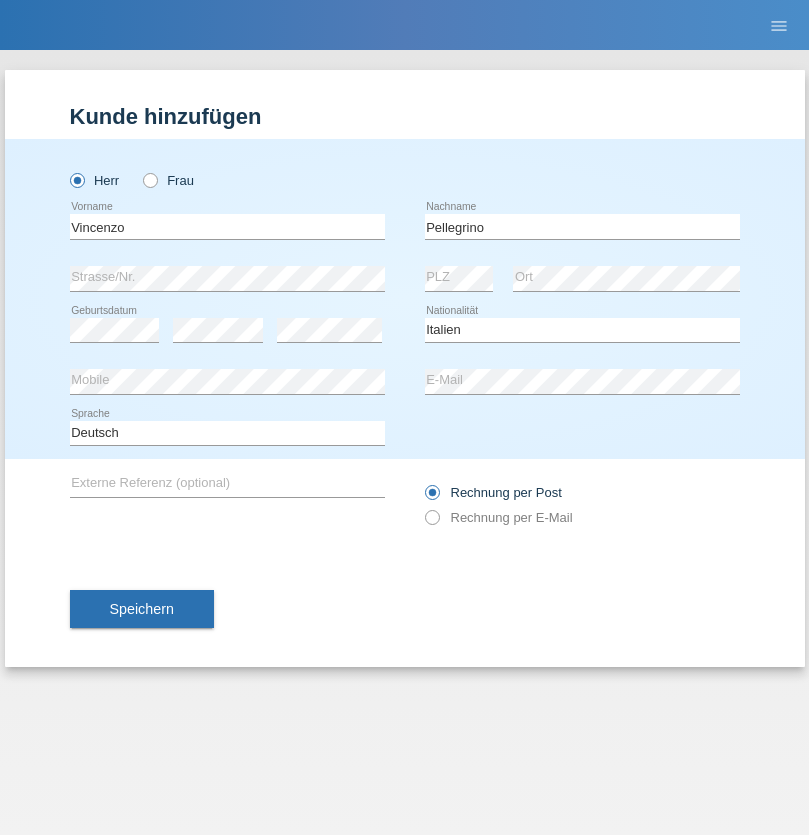 select on "C" 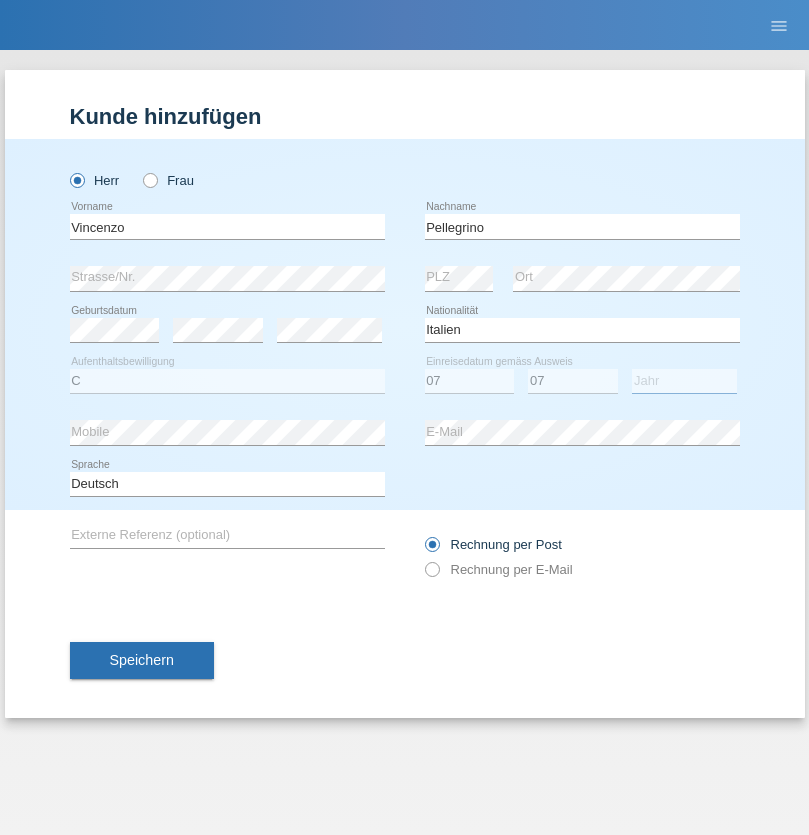 select on "2021" 